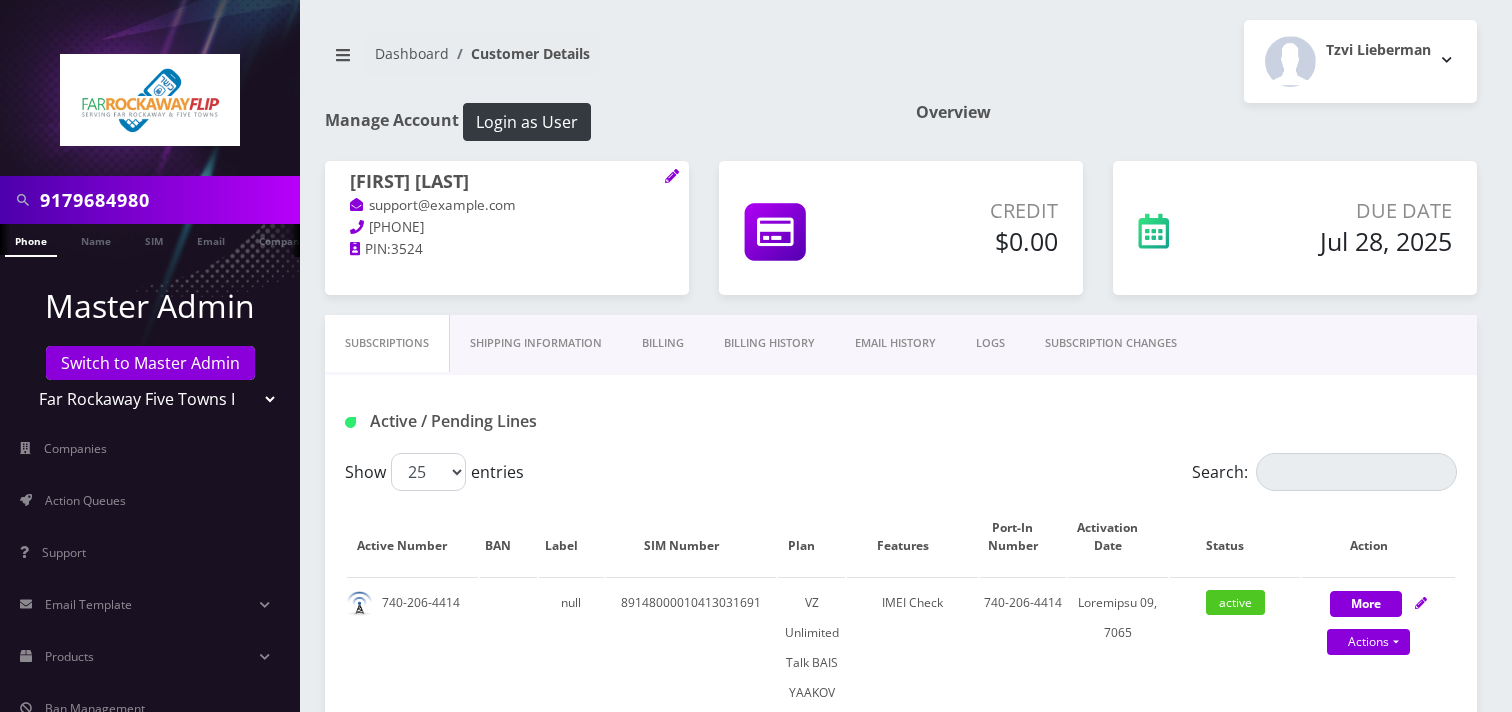 scroll, scrollTop: 883, scrollLeft: 0, axis: vertical 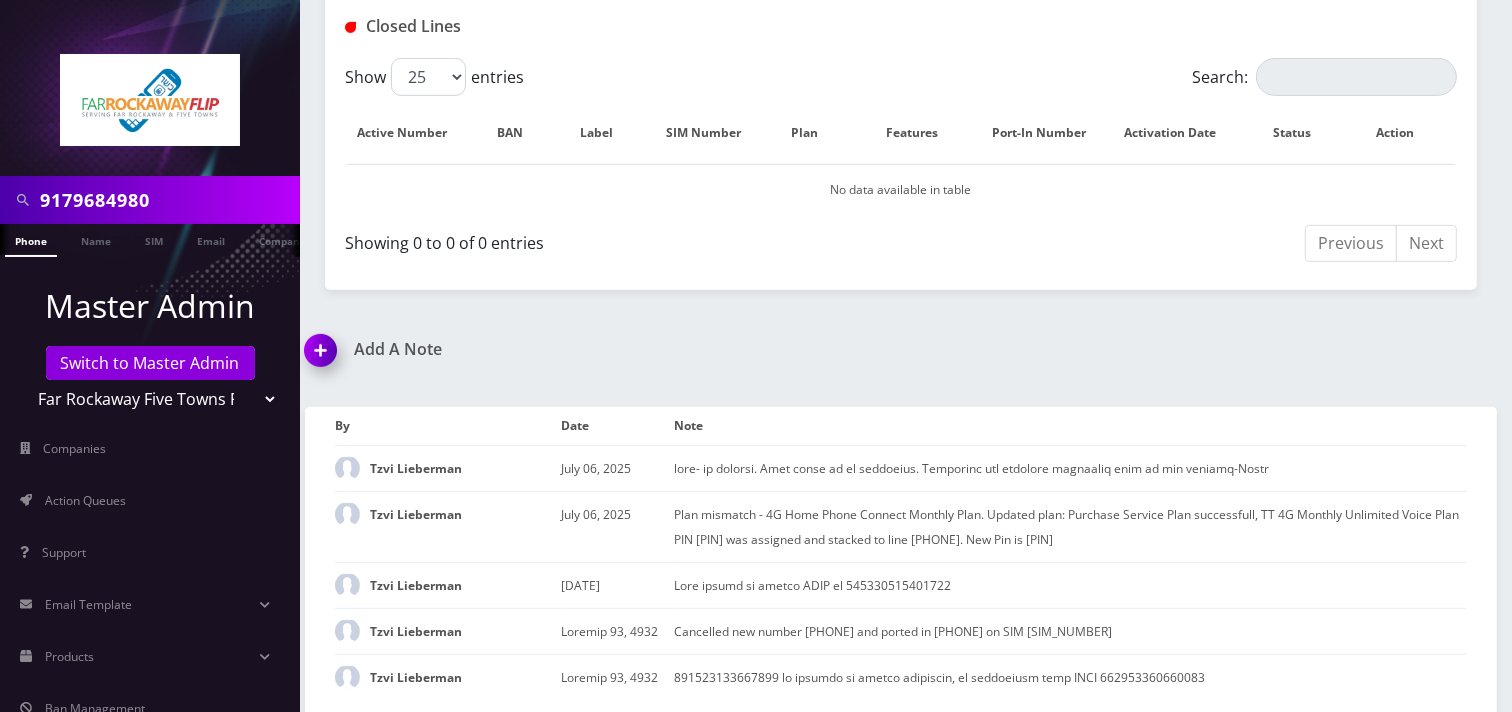 click on "Teltik Production
My Link Mobile
VennMobile
Unlimited Advanced LTE
Rexing Inc
DeafCell LLC
OneTouch GPS
Diamond Wireless LLC
All Choice Connect
Amcest Corp
IoT
Shluchim Assist
ConnectED Mobile
Innovative Communications
Home Away Secure
SIM Call Connecten Internet Rauch" at bounding box center [150, 399] 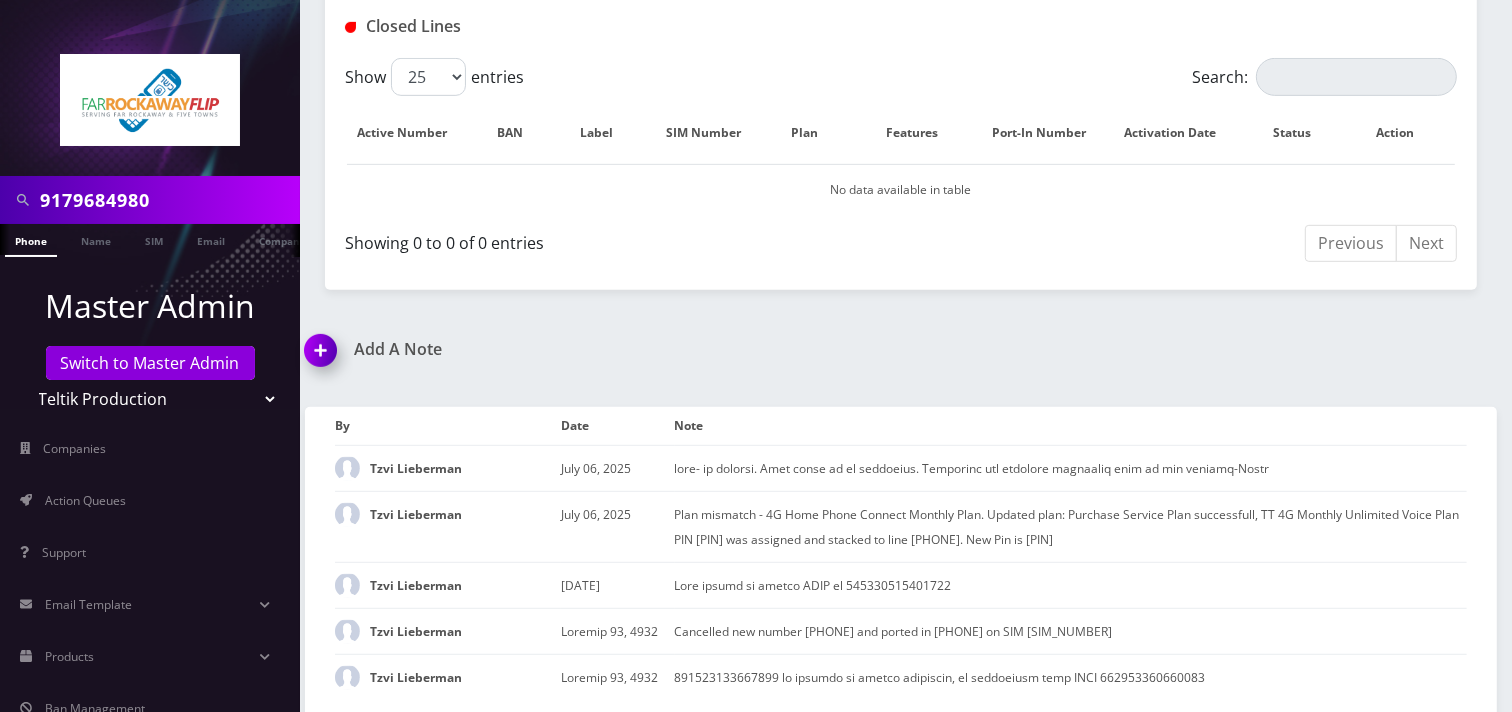 click on "Teltik Production
My Link Mobile
VennMobile
Unlimited Advanced LTE
Rexing Inc
DeafCell LLC
OneTouch GPS
Diamond Wireless LLC
All Choice Connect
Amcest Corp
IoT
Shluchim Assist
ConnectED Mobile
Innovative Communications
Home Away Secure
SIM Call Connecten Internet Rauch" at bounding box center [150, 399] 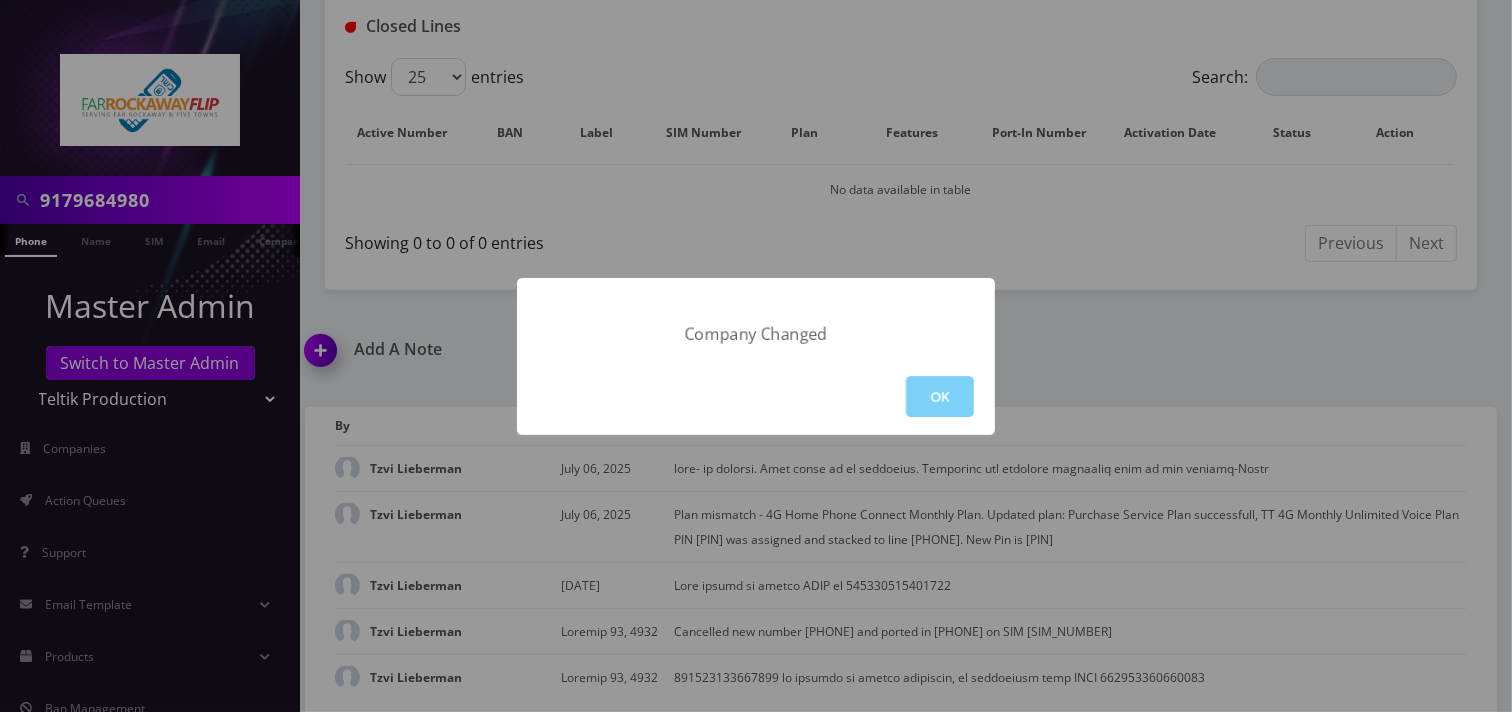 click on "OK" at bounding box center [756, 396] 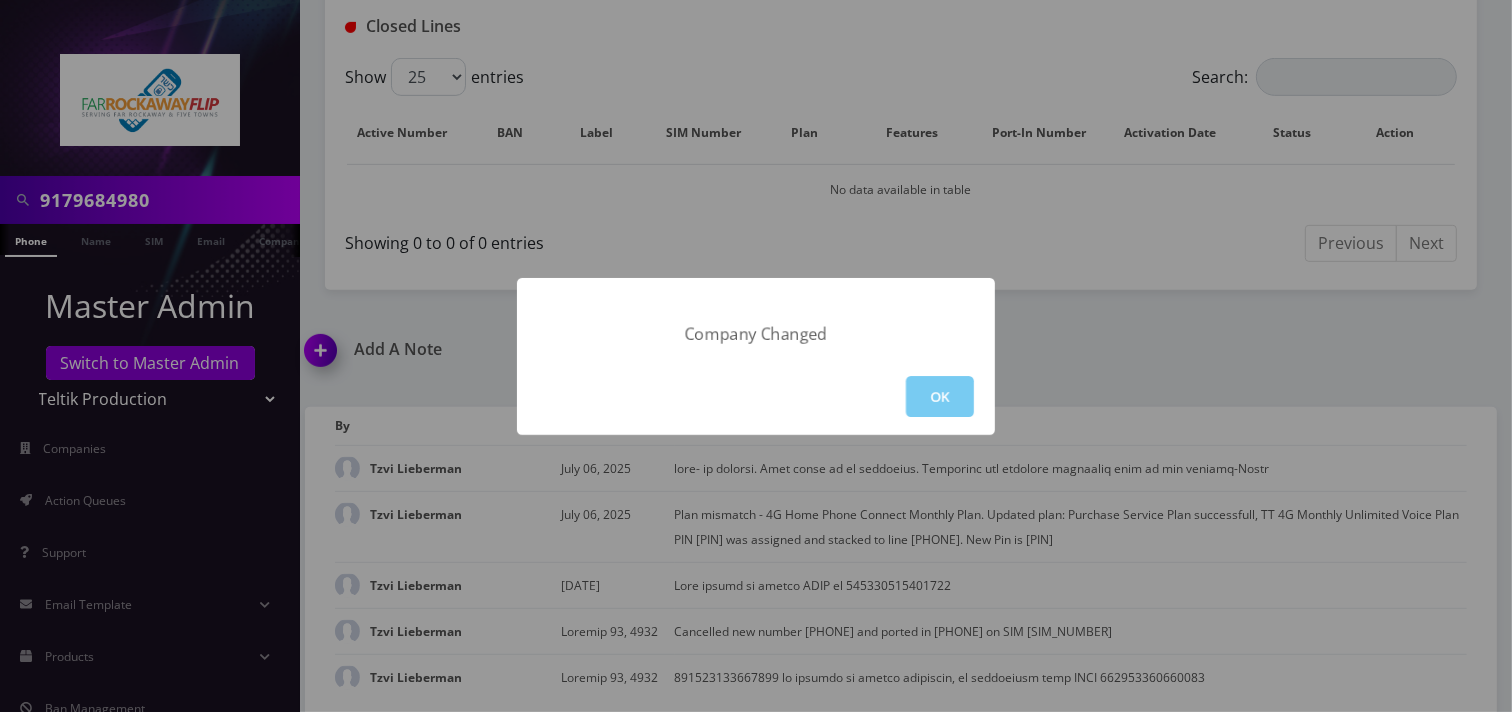 click on "OK" at bounding box center (940, 396) 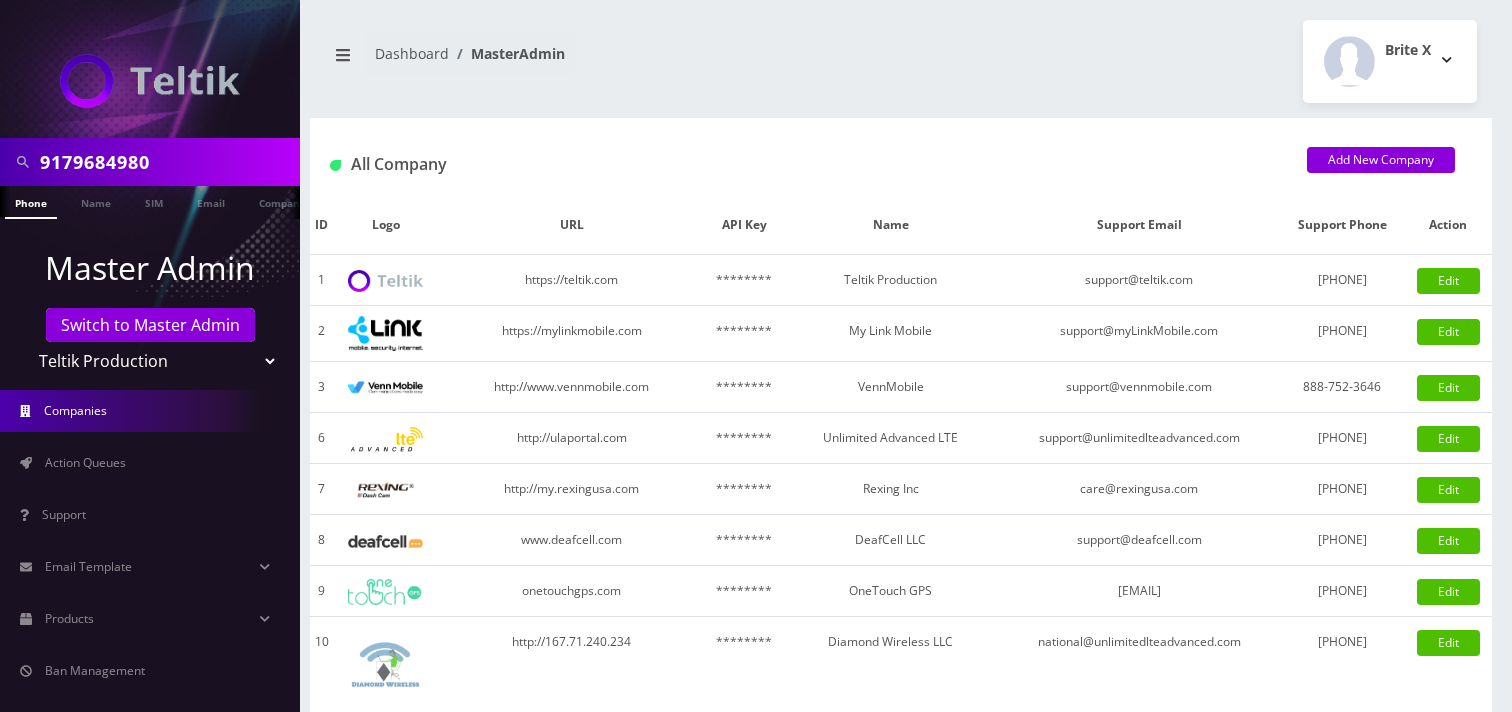 scroll, scrollTop: 0, scrollLeft: 0, axis: both 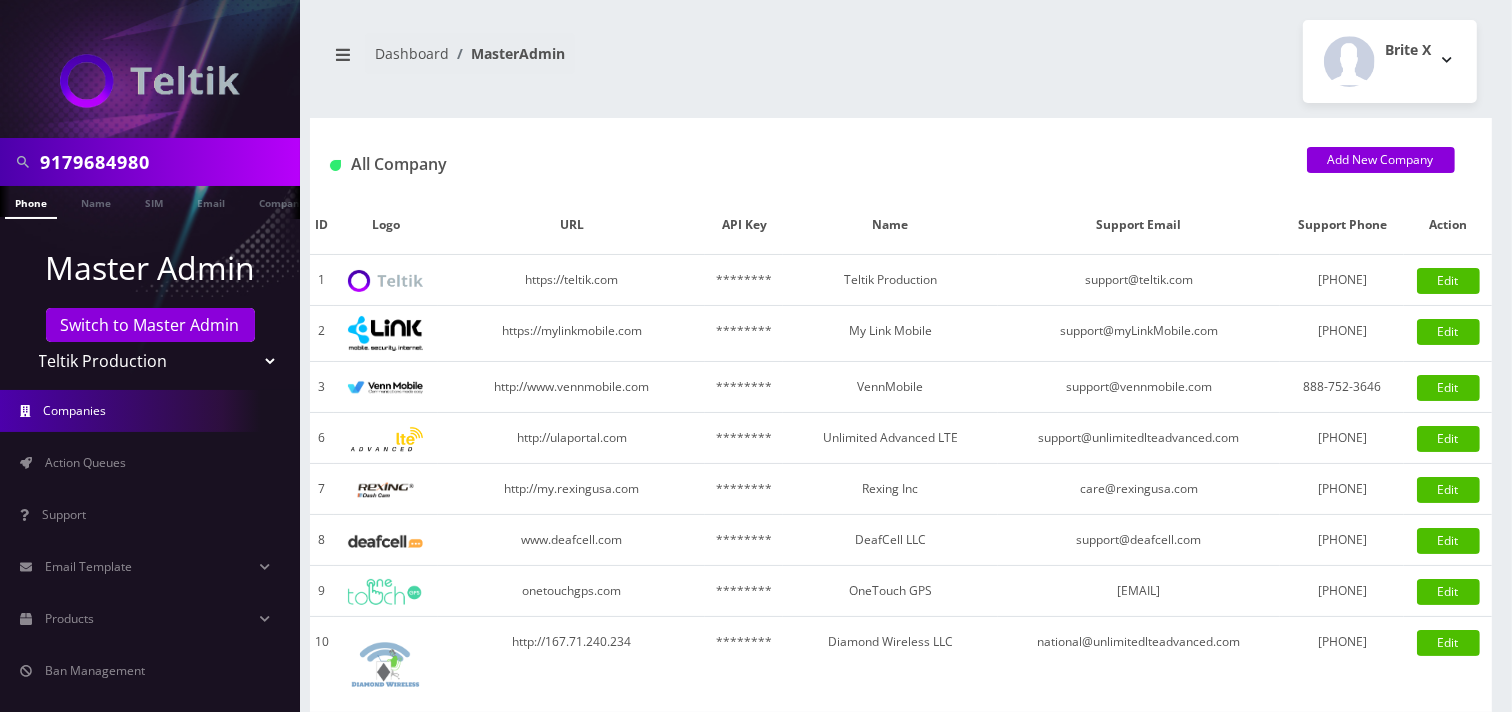 click on "9179684980" at bounding box center [167, 162] 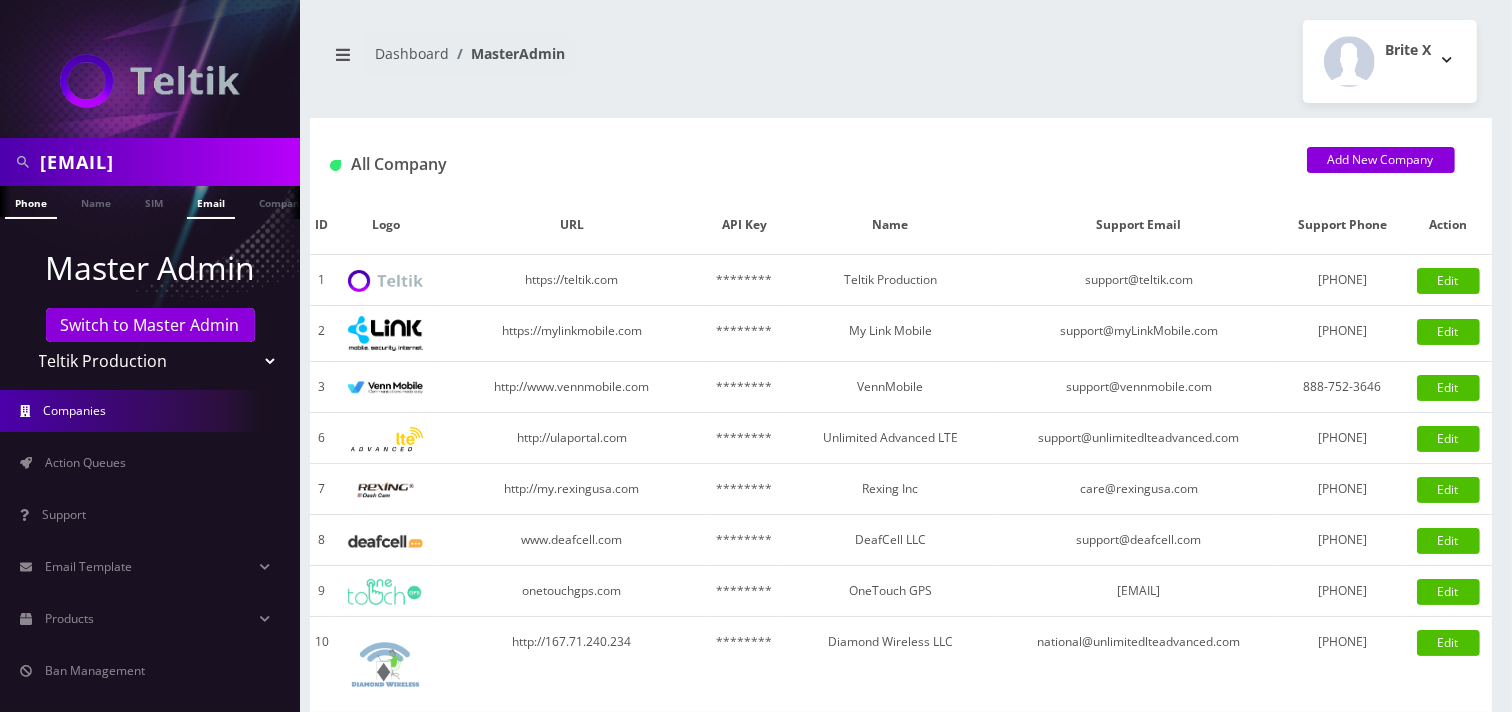 type on "[EMAIL]" 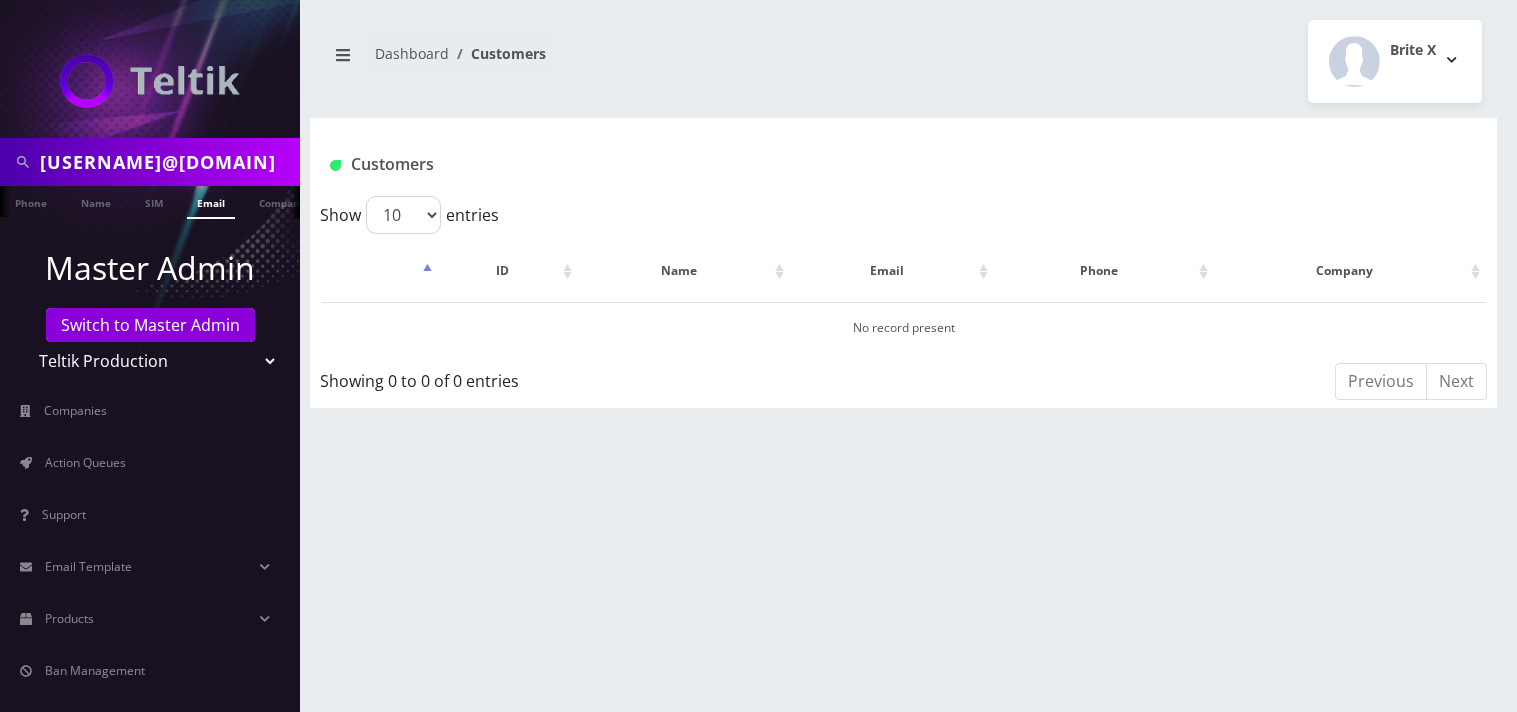 scroll, scrollTop: 0, scrollLeft: 0, axis: both 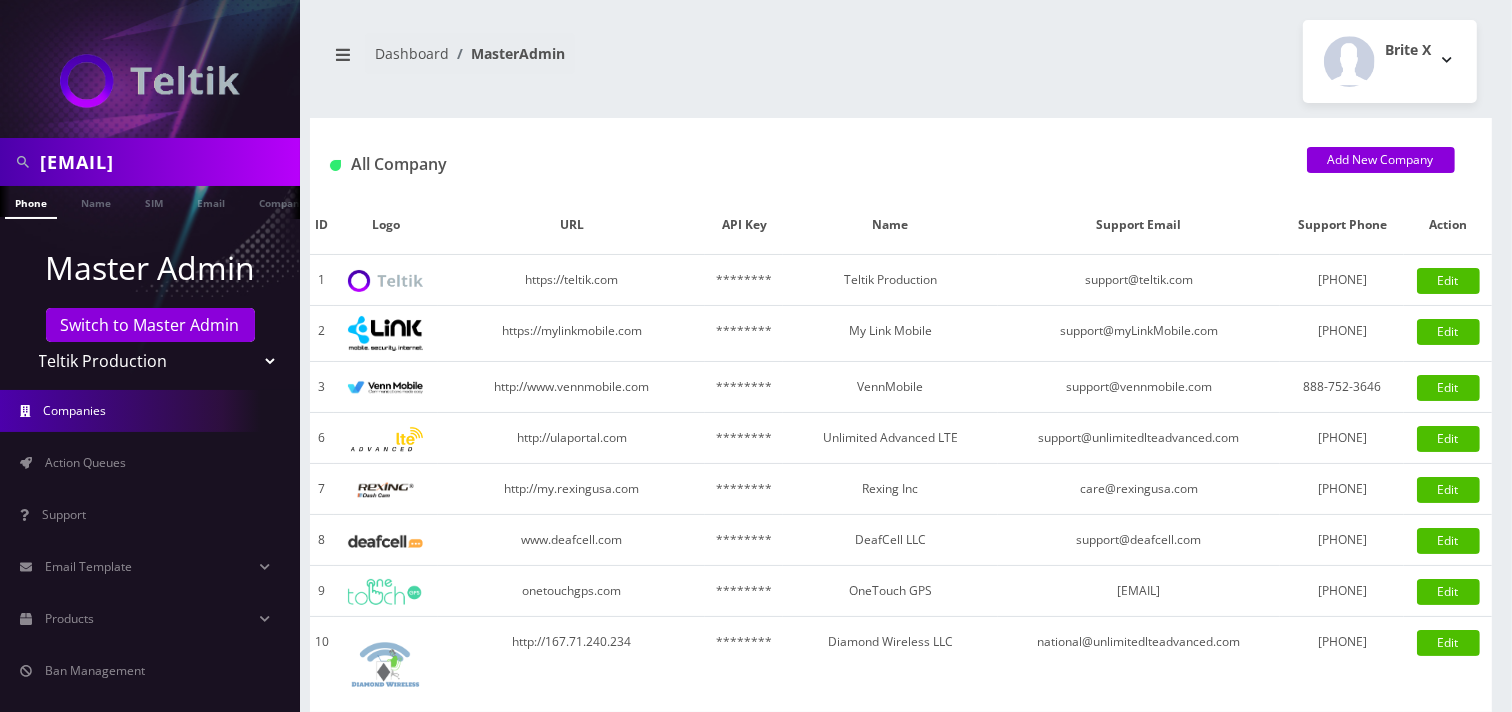 click on "Teltik Production
My Link Mobile
VennMobile
Unlimited Advanced LTE
Rexing Inc
DeafCell LLC
OneTouch GPS
Diamond Wireless LLC
All Choice Connect
Amcest Corp
IoT
Shluchim Assist
ConnectED Mobile
Innovative Communications
Home Away Secure
SIM Call Connecten Internet Rauch" at bounding box center [150, 361] 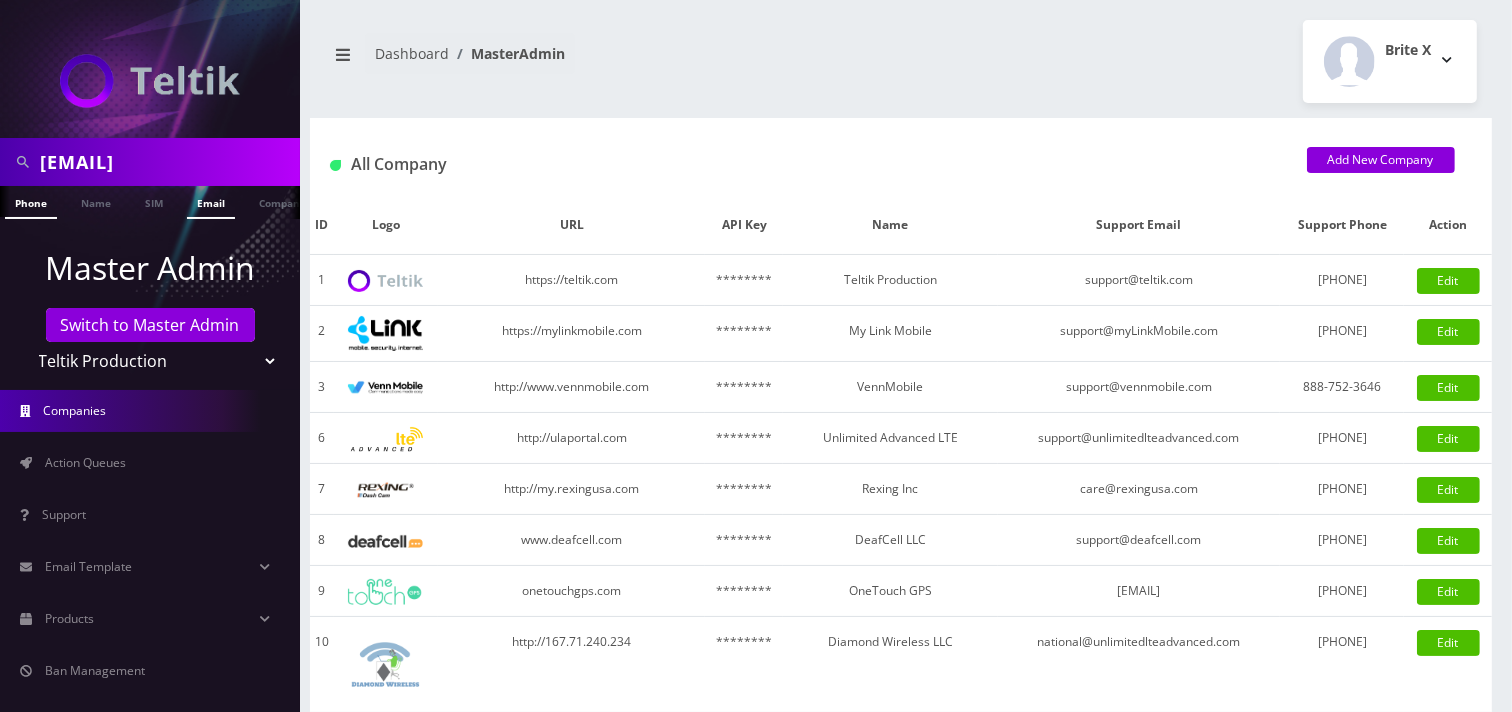 click on "Email" at bounding box center [211, 202] 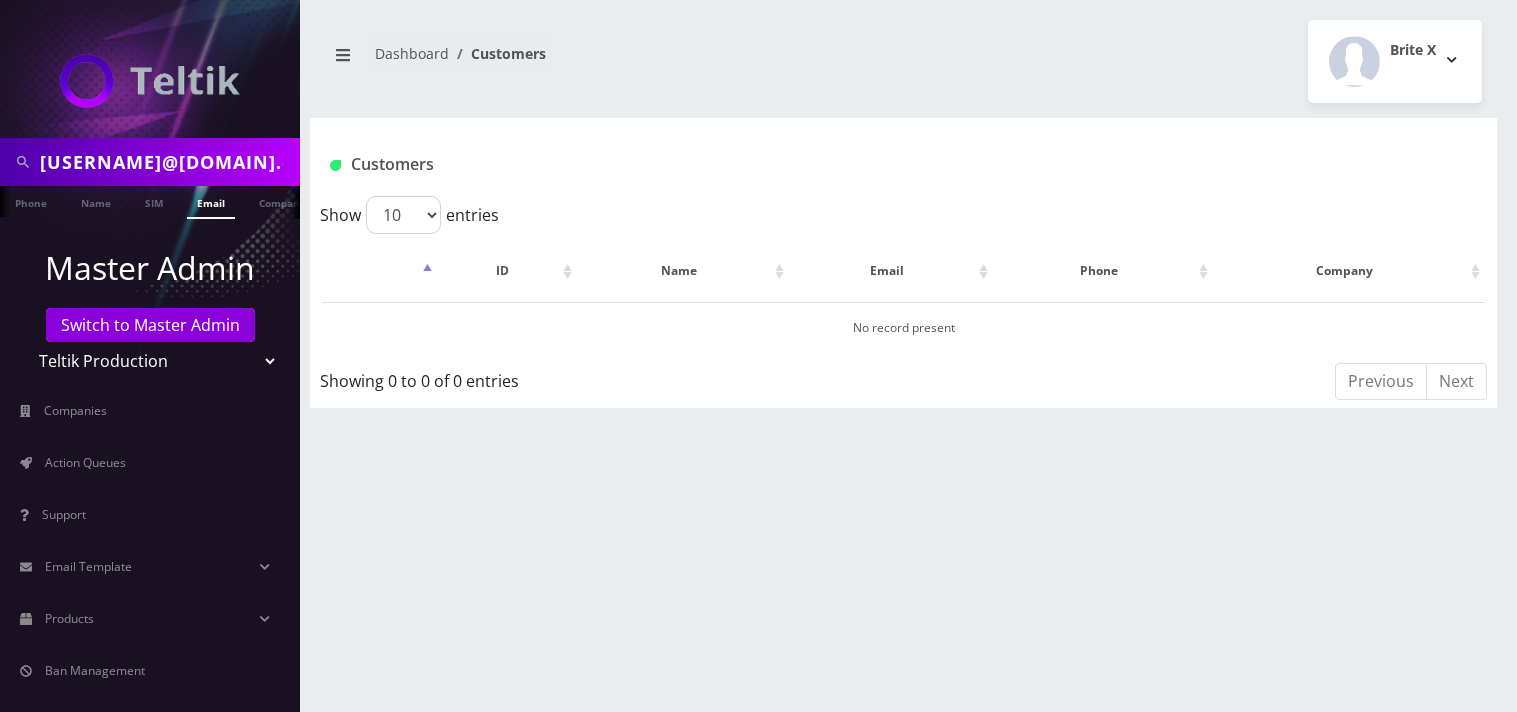 scroll, scrollTop: 0, scrollLeft: 0, axis: both 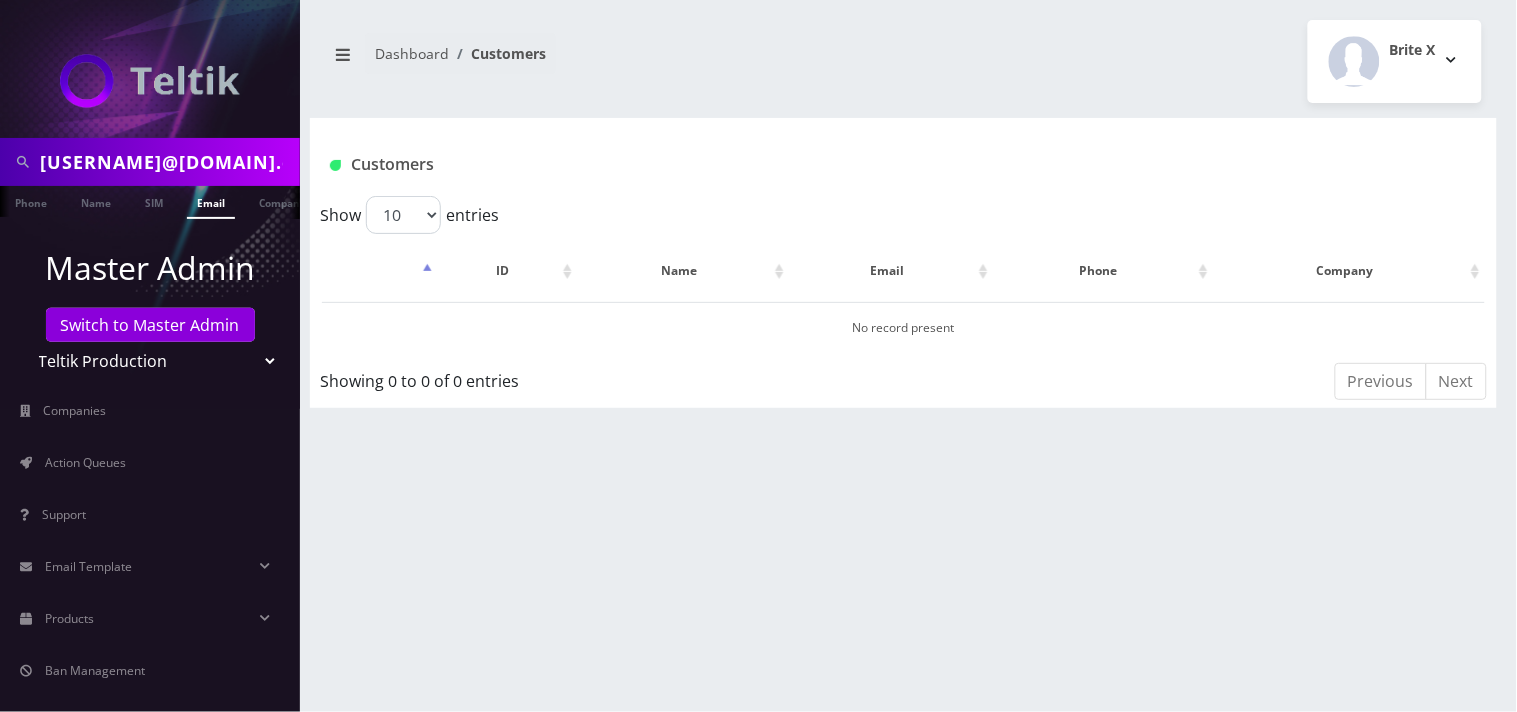 click on "Teltik Production
My Link Mobile
VennMobile
Unlimited Advanced LTE
Rexing Inc
DeafCell LLC
OneTouch GPS
Diamond Wireless LLC
All Choice Connect
Amcest Corp
IoT
Shluchim Assist
ConnectED Mobile
Innovative Communications
Home Away Secure
SIM Call Connecten Internet Rauch" at bounding box center [150, 361] 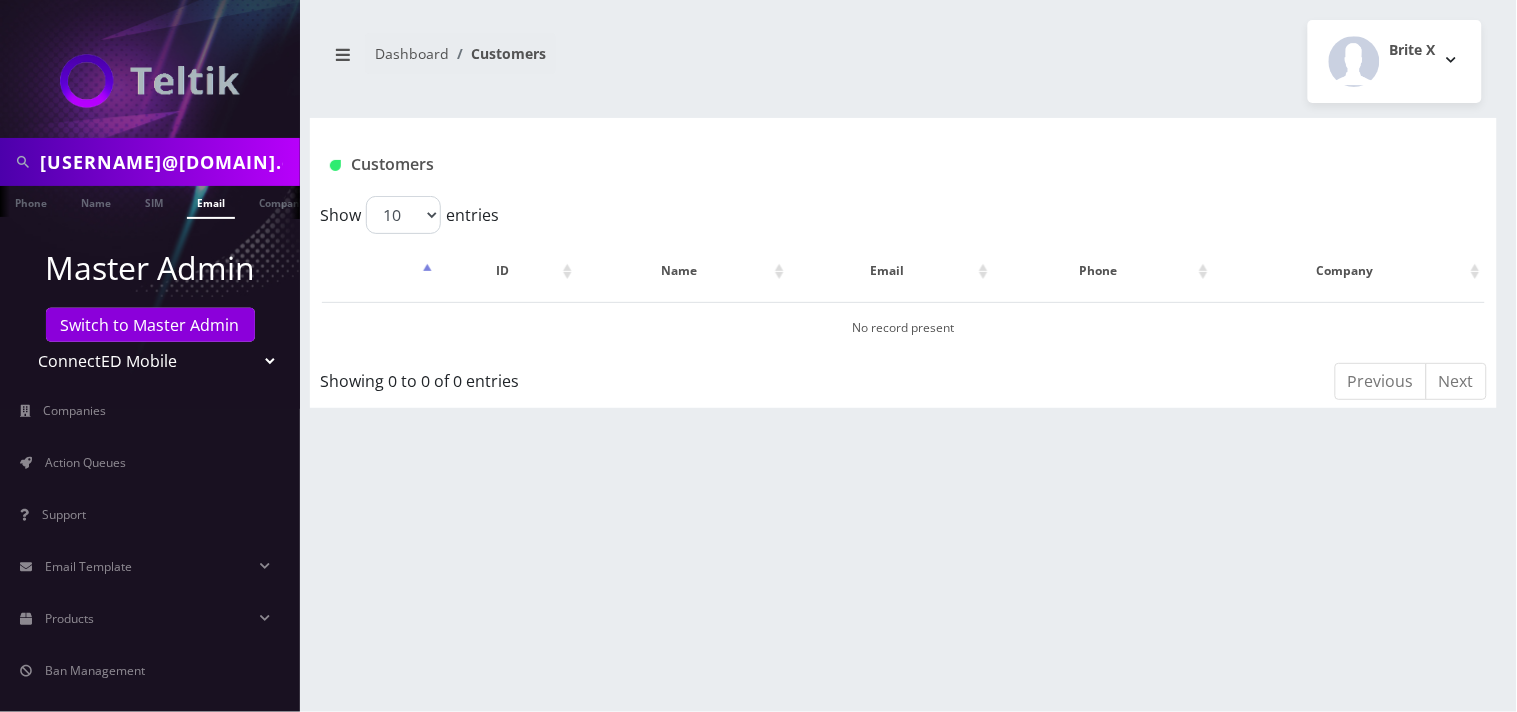 click on "Teltik Production
My Link Mobile
VennMobile
Unlimited Advanced LTE
Rexing Inc
DeafCell LLC
OneTouch GPS
Diamond Wireless LLC
All Choice Connect
Amcest Corp
IoT
Shluchim Assist
ConnectED Mobile
Innovative Communications
Home Away Secure
SIM Call Connecten Internet Rauch" at bounding box center [150, 361] 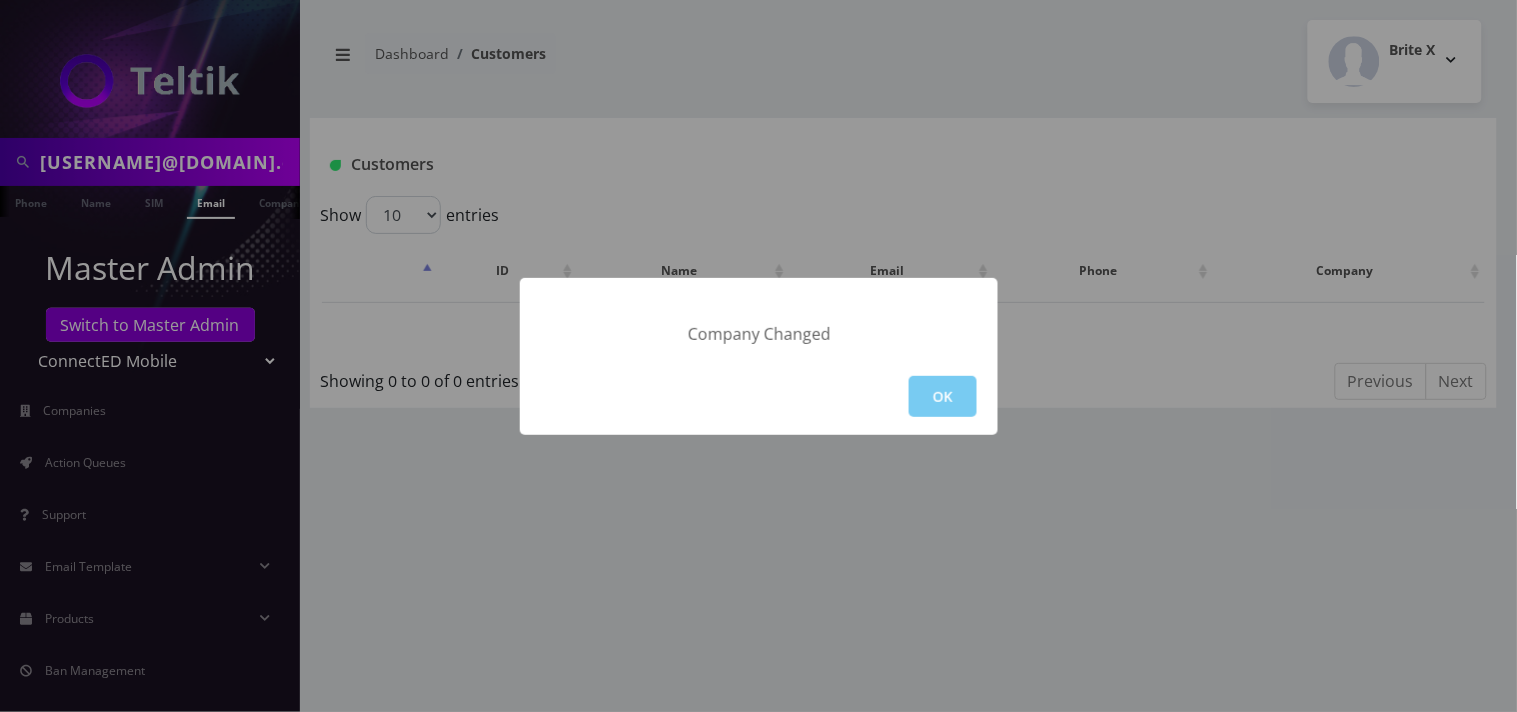click on "OK" at bounding box center (943, 396) 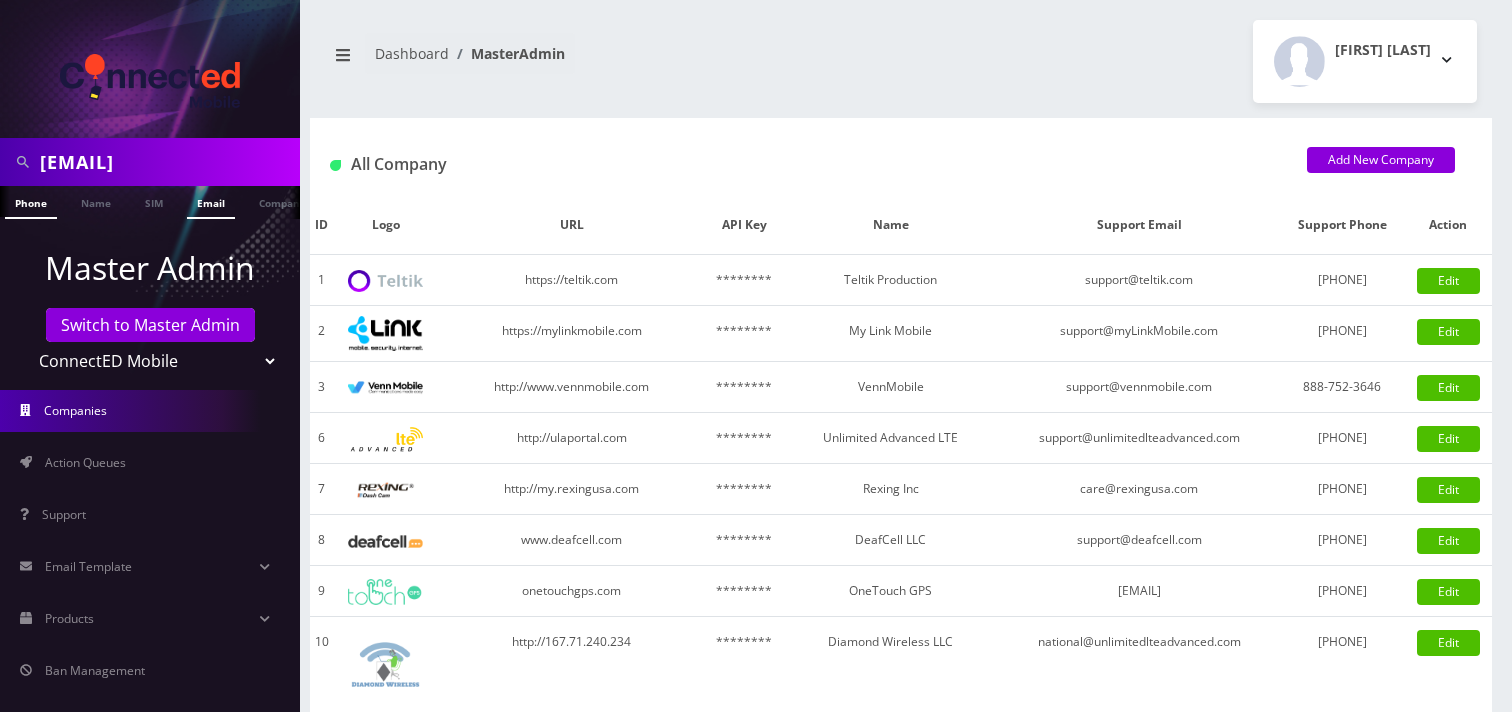 scroll, scrollTop: 0, scrollLeft: 0, axis: both 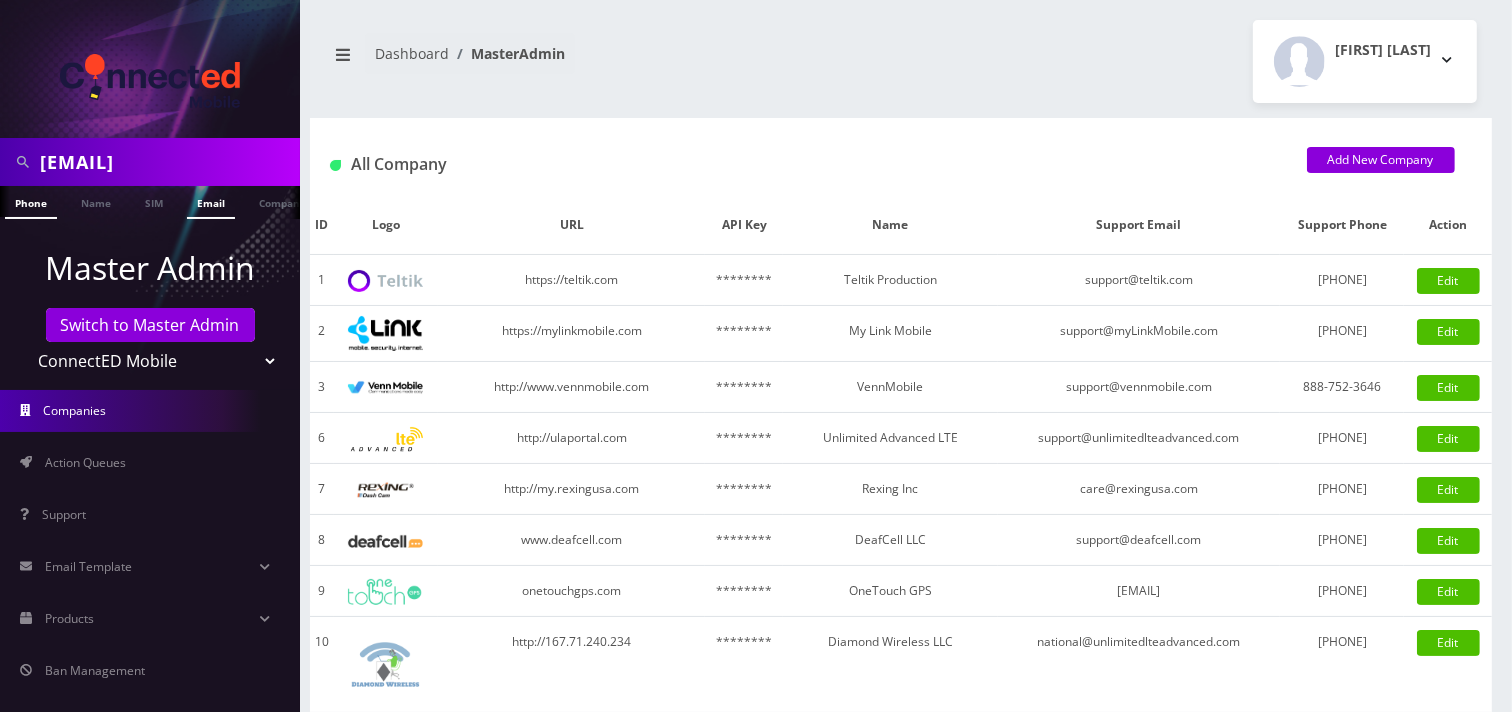 click on "Email" at bounding box center (211, 202) 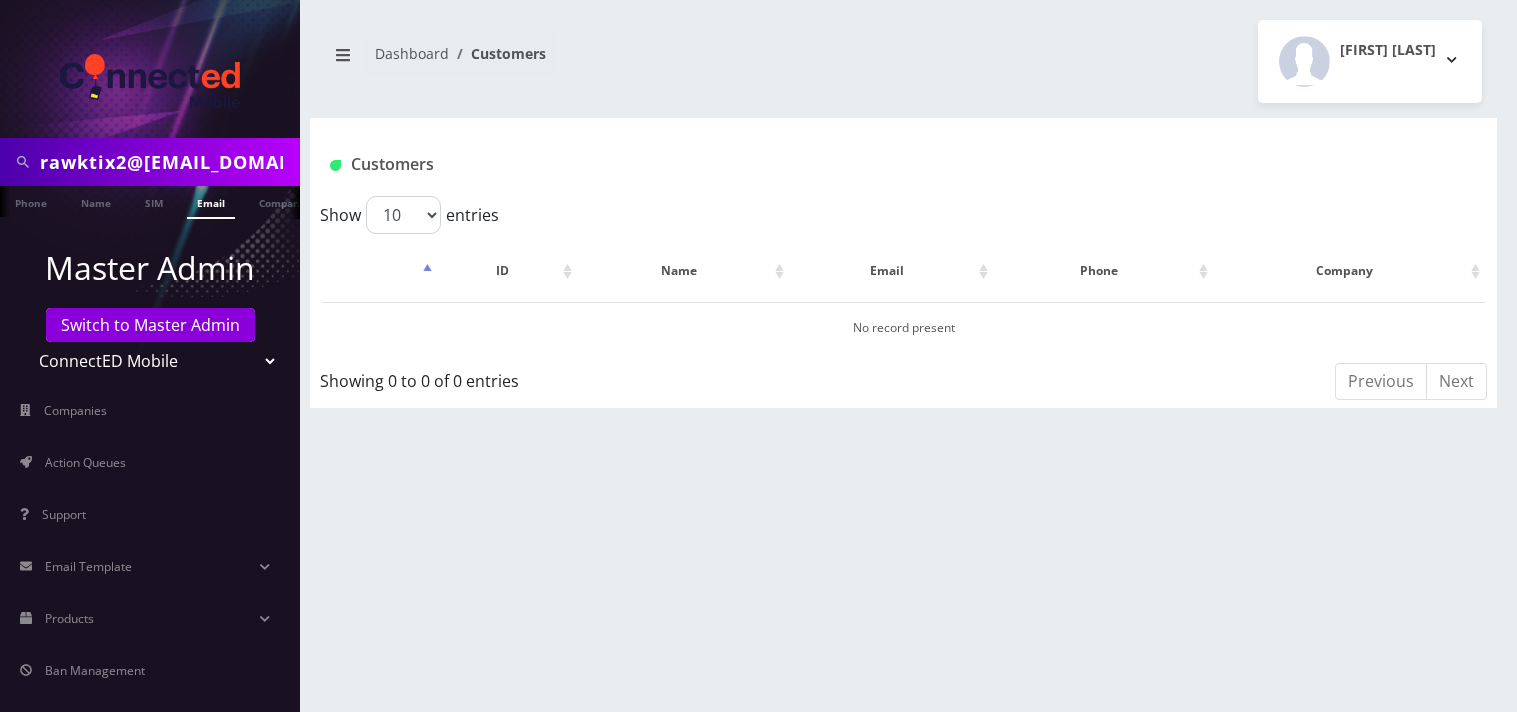 scroll, scrollTop: 0, scrollLeft: 0, axis: both 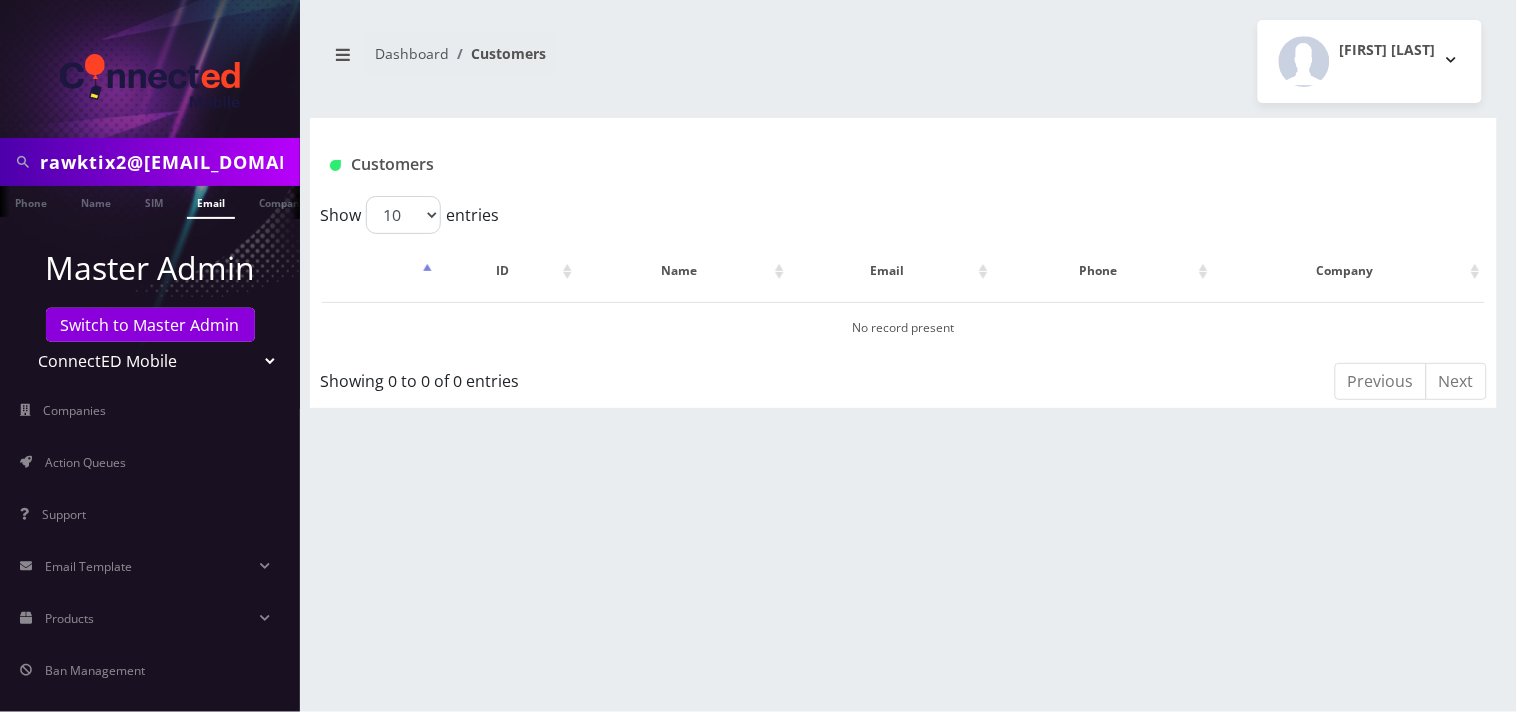 click on "Teltik Production
My Link Mobile
VennMobile
Unlimited Advanced LTE
Rexing Inc
DeafCell LLC
OneTouch GPS
Diamond Wireless LLC
All Choice Connect
Amcest Corp
IoT
Shluchim Assist
ConnectED Mobile
Innovative Communications
Home Away Secure
SIM Call Connecten Internet Rauch" at bounding box center (150, 361) 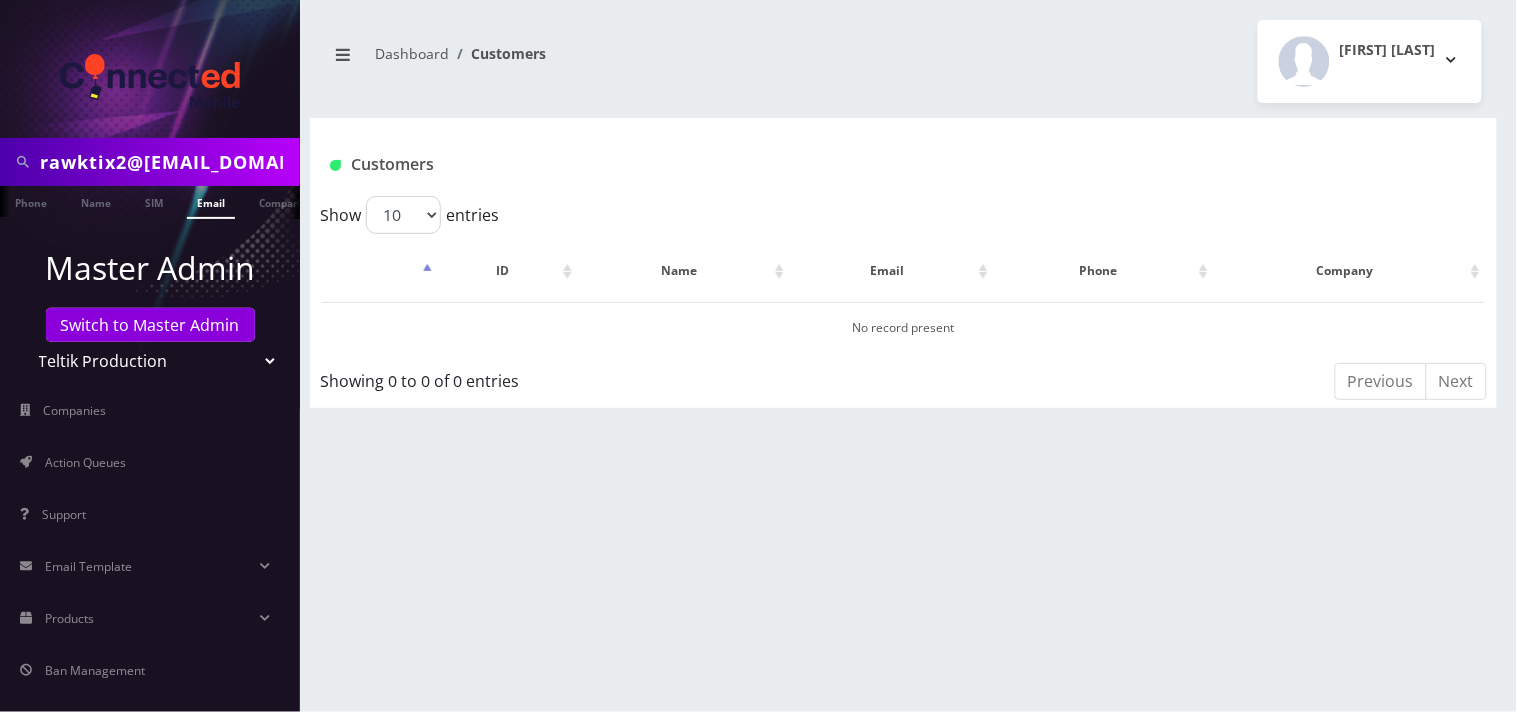 click on "Teltik Production
My Link Mobile
VennMobile
Unlimited Advanced LTE
Rexing Inc
DeafCell LLC
OneTouch GPS
Diamond Wireless LLC
All Choice Connect
Amcest Corp
IoT
Shluchim Assist
ConnectED Mobile
Innovative Communications
Home Away Secure
SIM Call Connecten Internet Rauch" at bounding box center (150, 361) 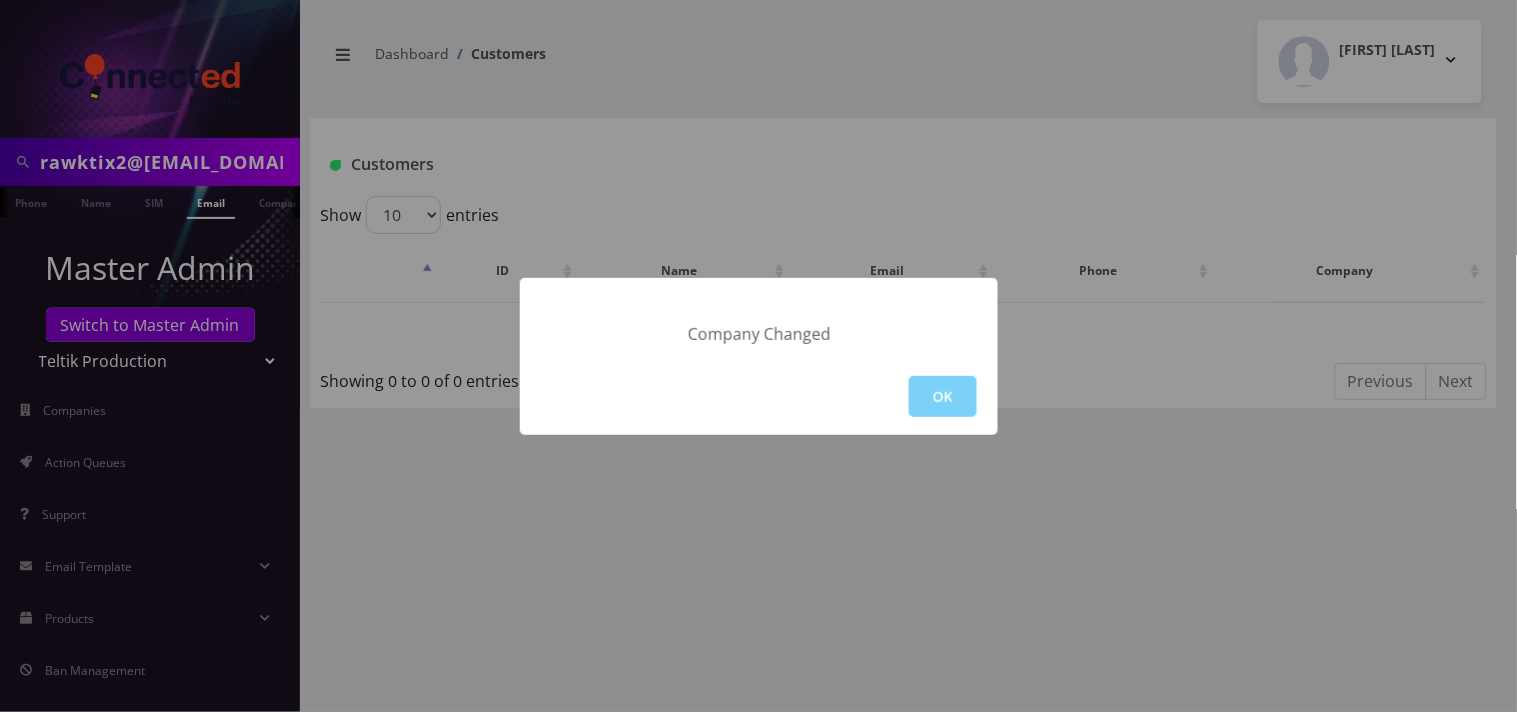 click on "OK" at bounding box center (759, 396) 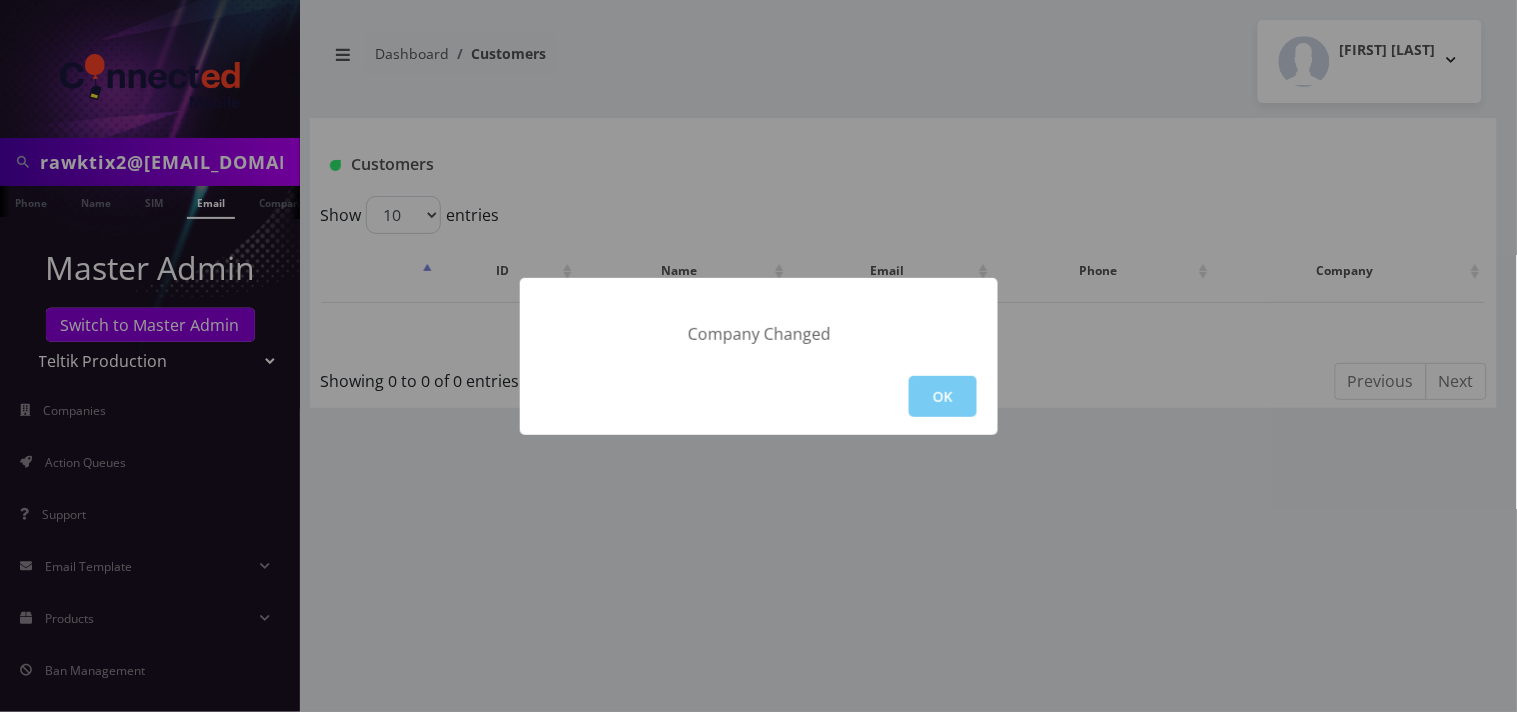 click on "OK" at bounding box center [943, 396] 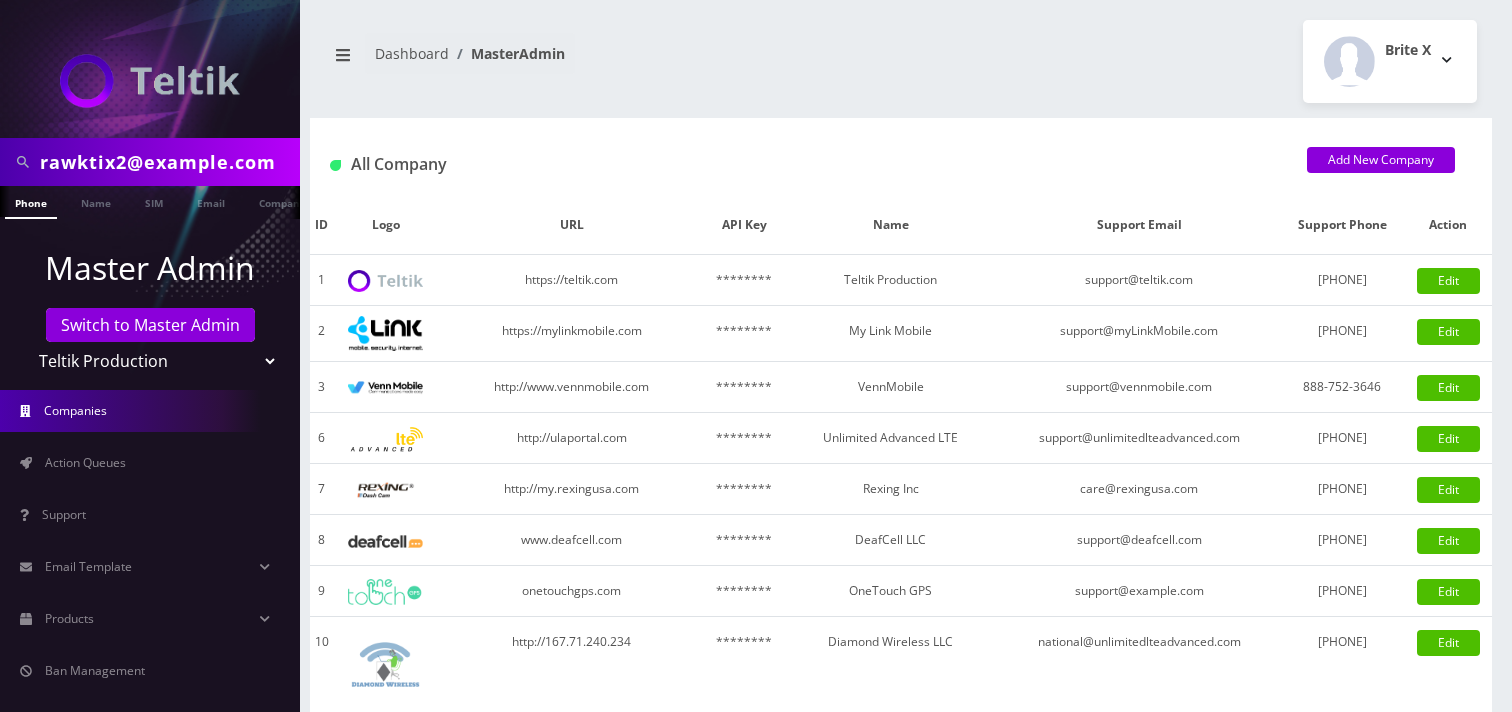 scroll, scrollTop: 0, scrollLeft: 0, axis: both 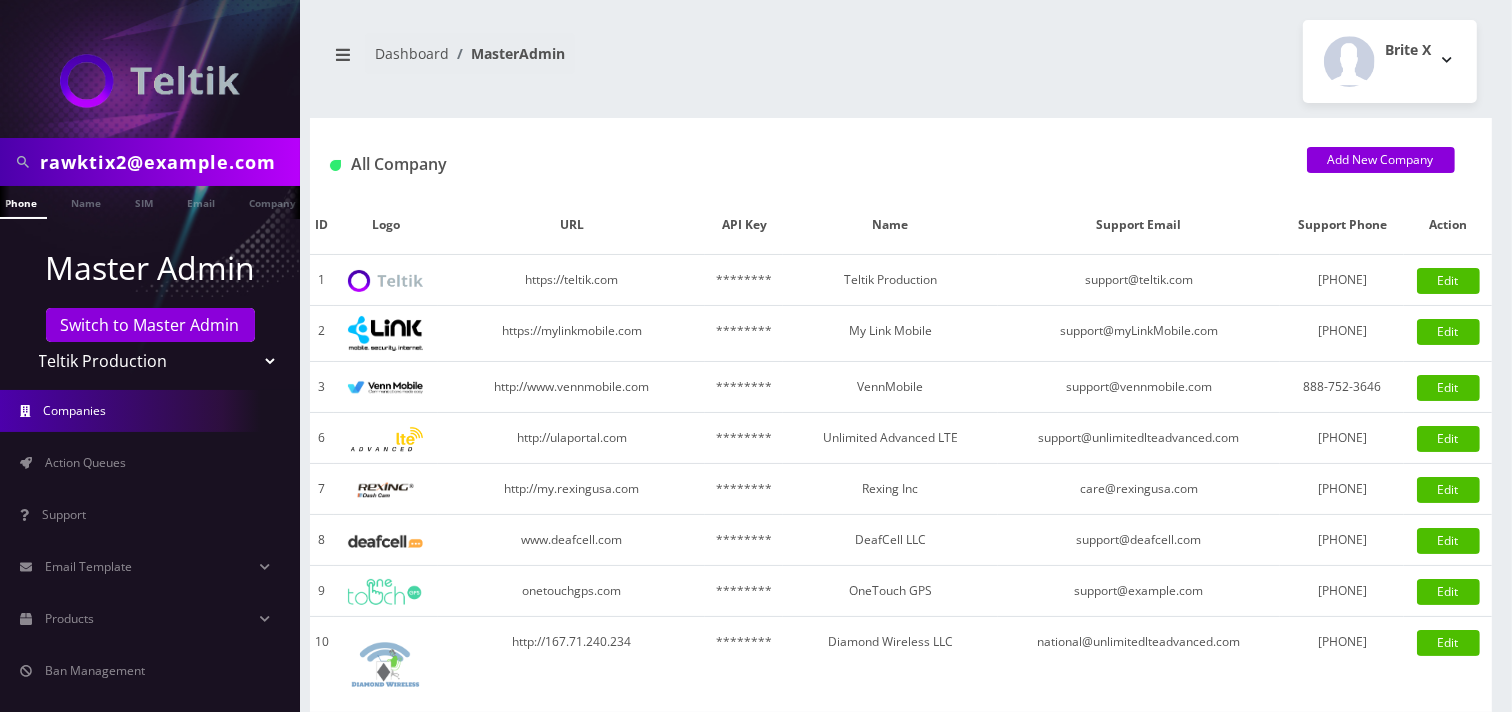 click on "Companies" at bounding box center [150, 411] 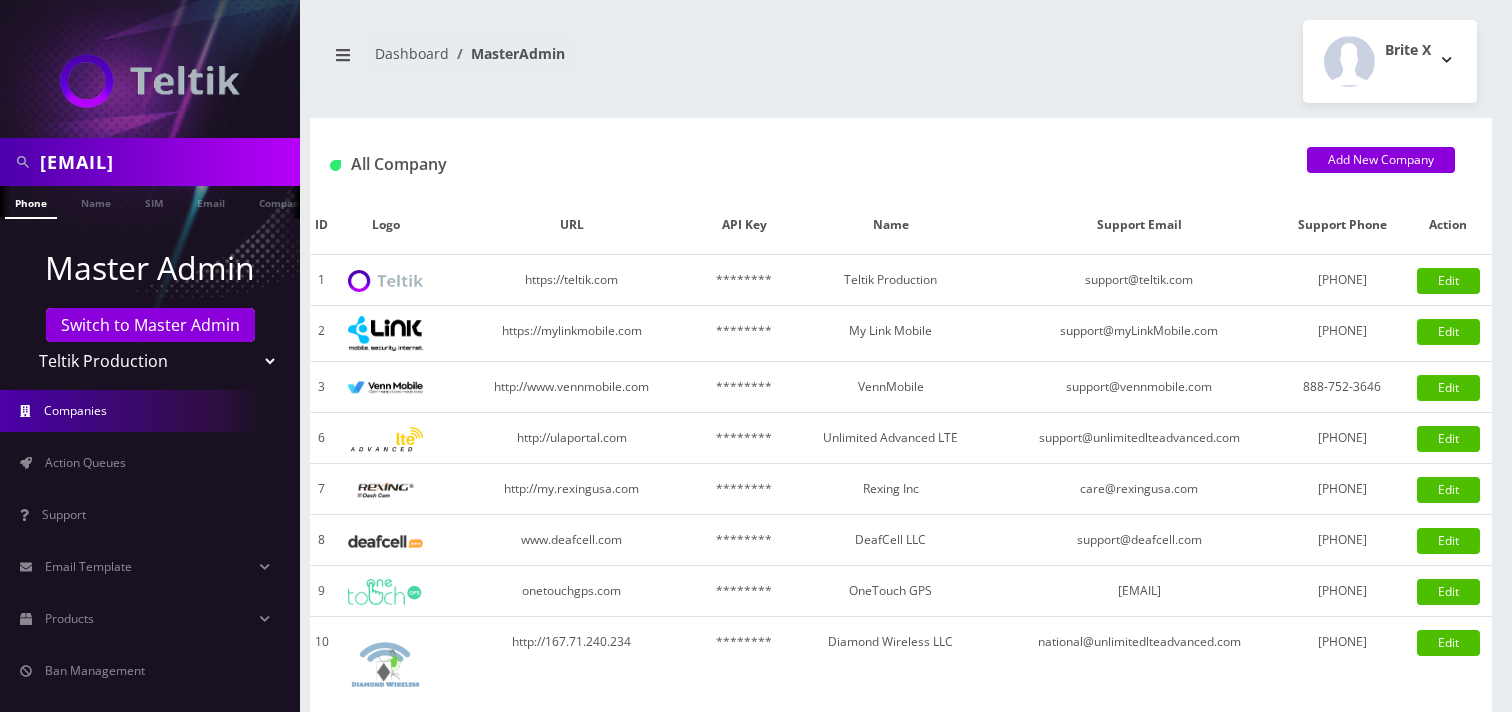 scroll, scrollTop: 0, scrollLeft: 0, axis: both 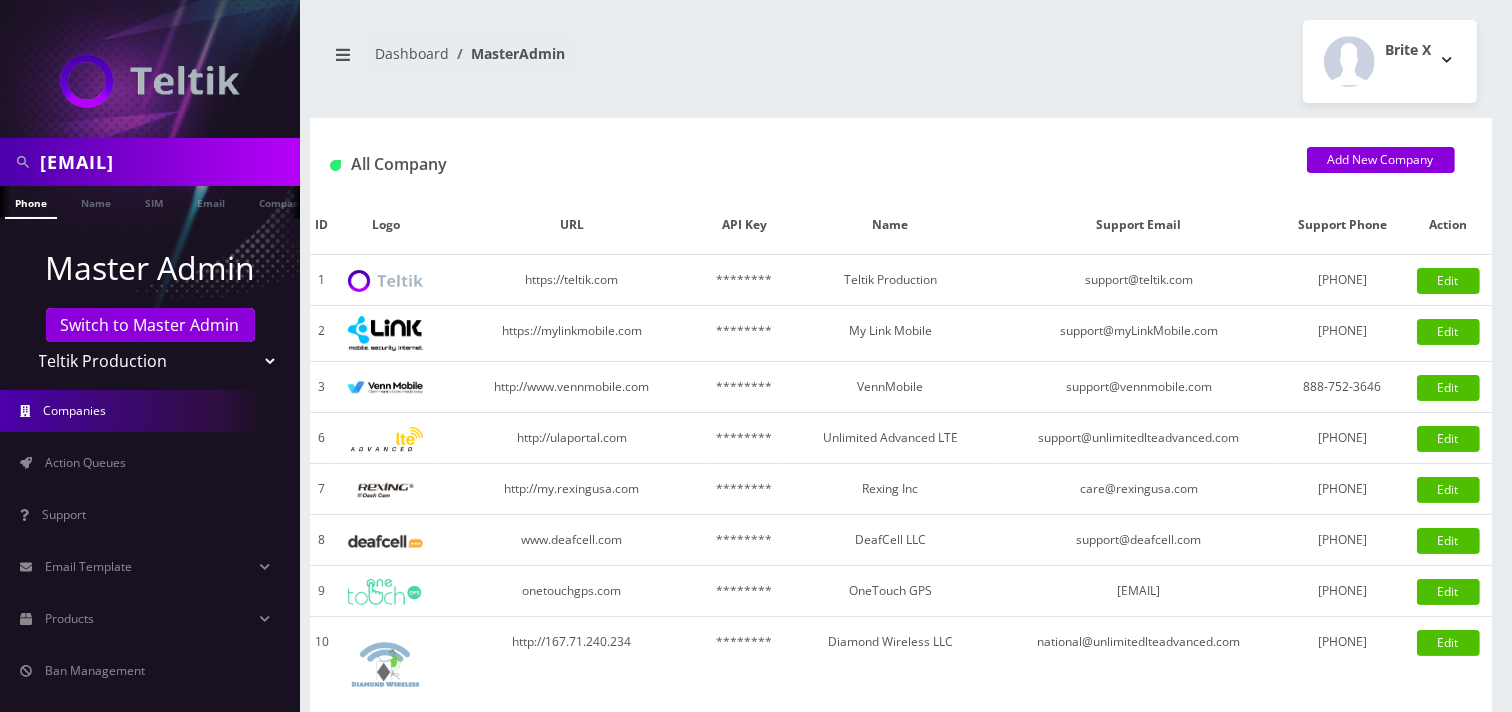 select on "23" 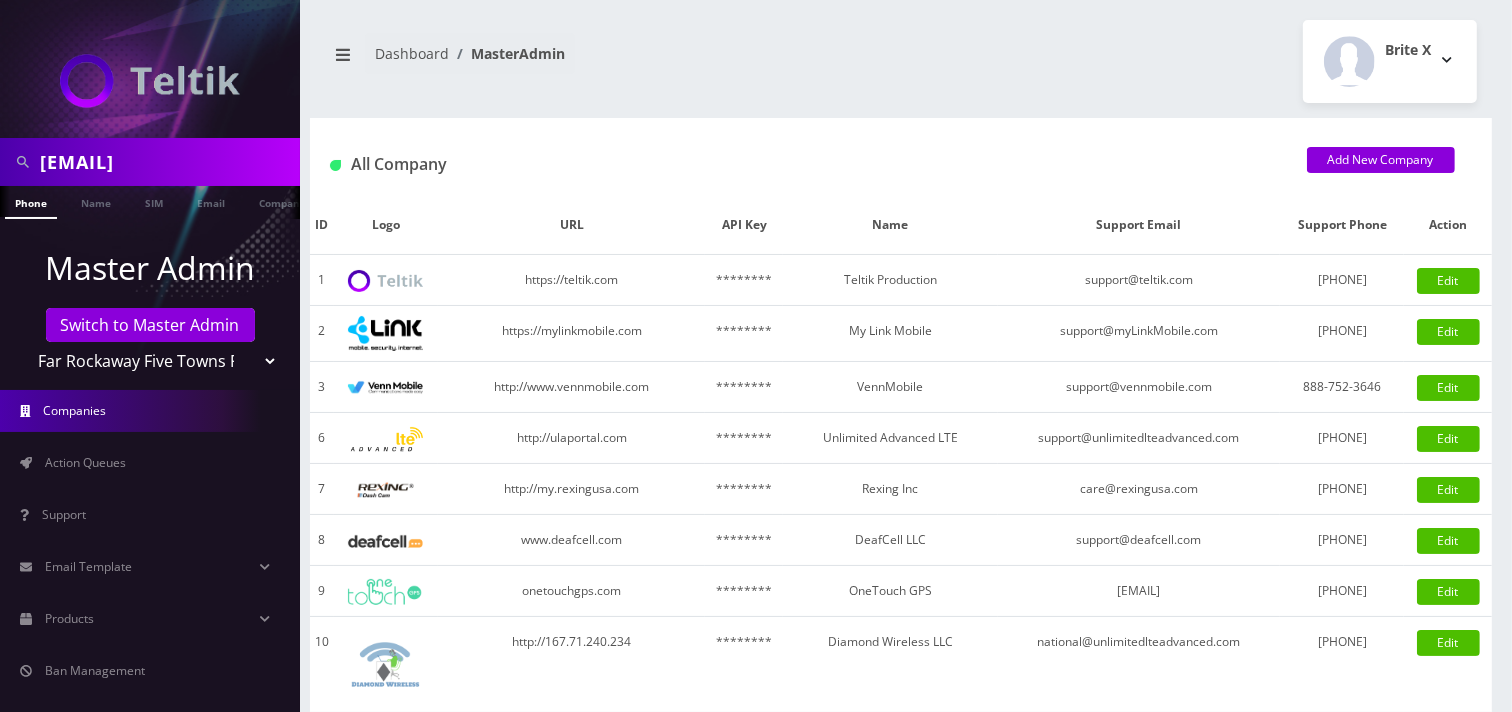 click on "Teltik Production
My Link Mobile
VennMobile
Unlimited Advanced LTE
Rexing Inc
DeafCell LLC
OneTouch GPS
Diamond Wireless LLC
All Choice Connect
Amcest Corp
IoT
Shluchim Assist
ConnectED Mobile
Innovative Communications
Home Away Secure
SIM Call Connecten Internet Rauch" at bounding box center (150, 361) 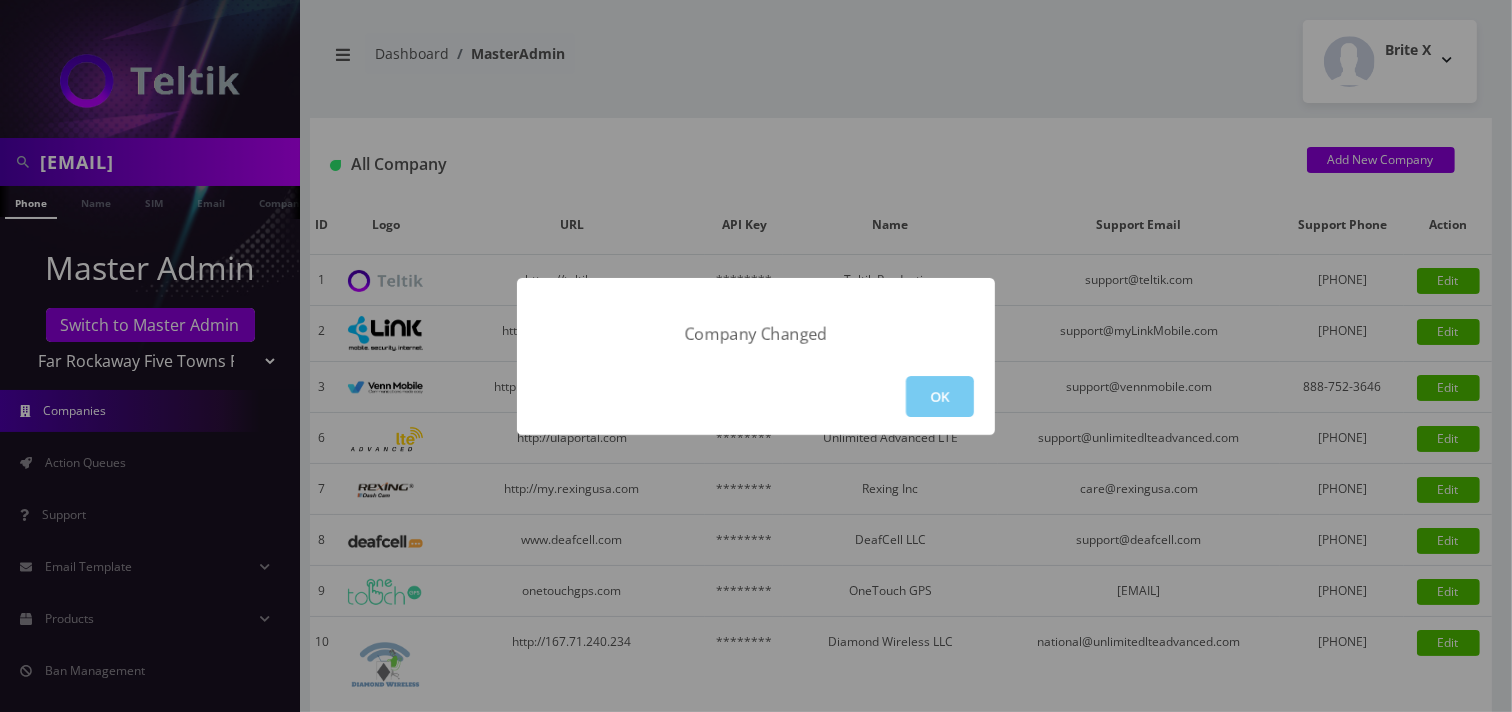 click on "OK" at bounding box center (940, 396) 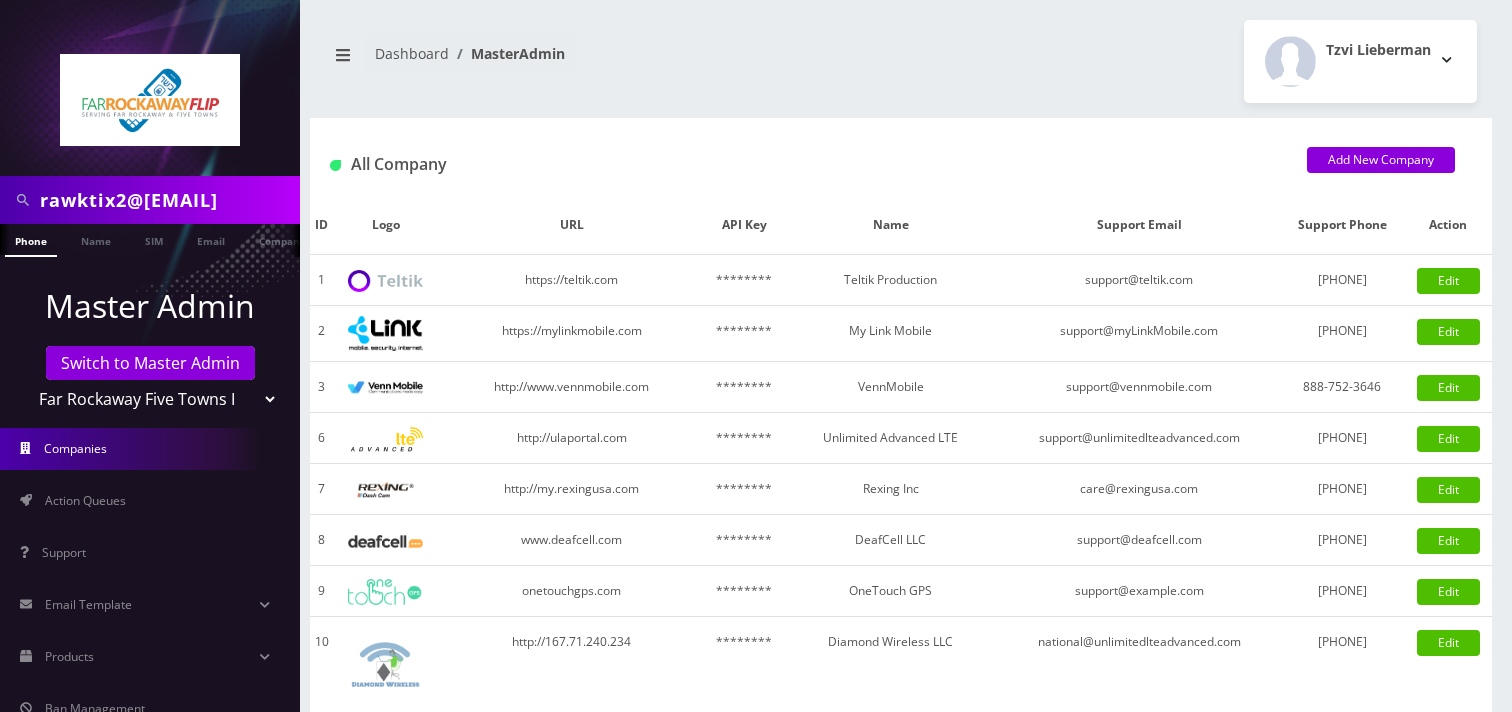 scroll, scrollTop: 0, scrollLeft: 0, axis: both 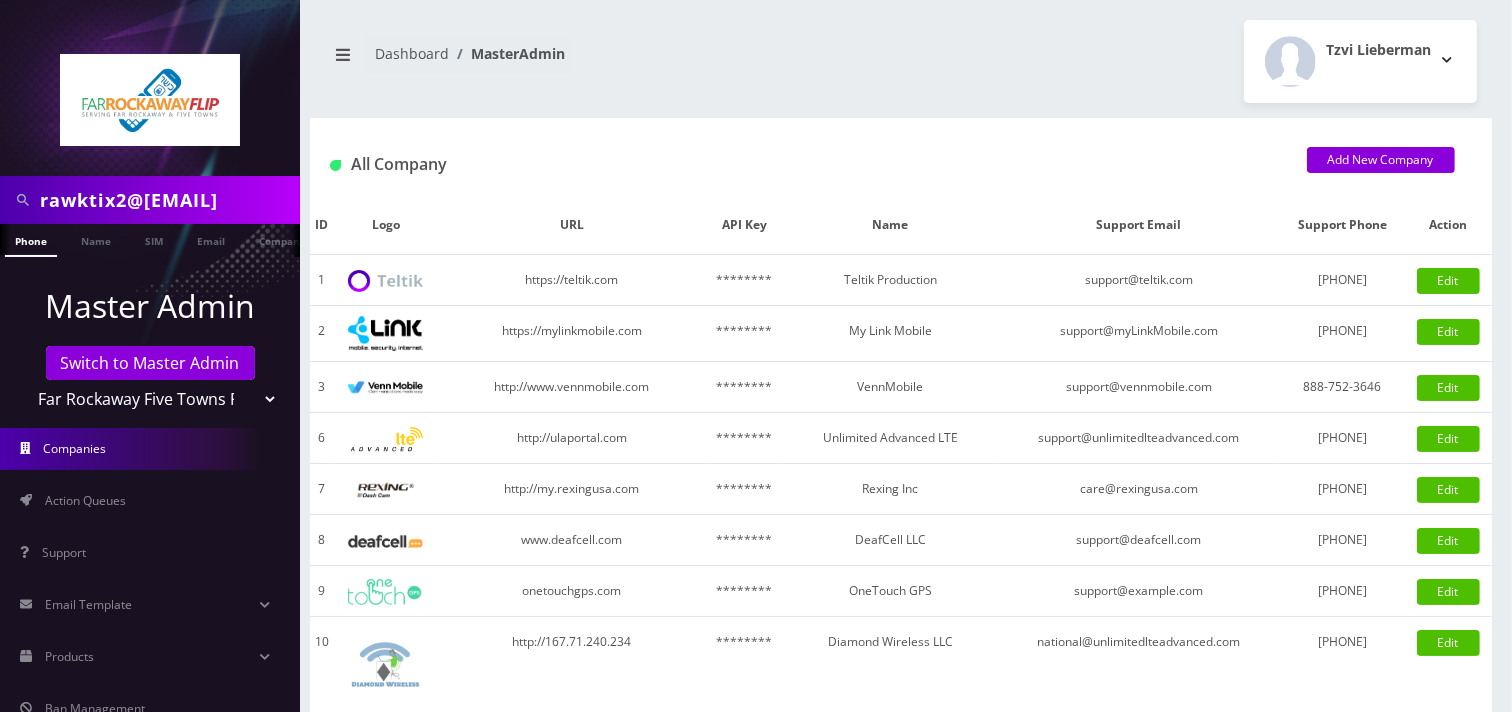 click on "rawktix2@[EMAIL]" at bounding box center (167, 200) 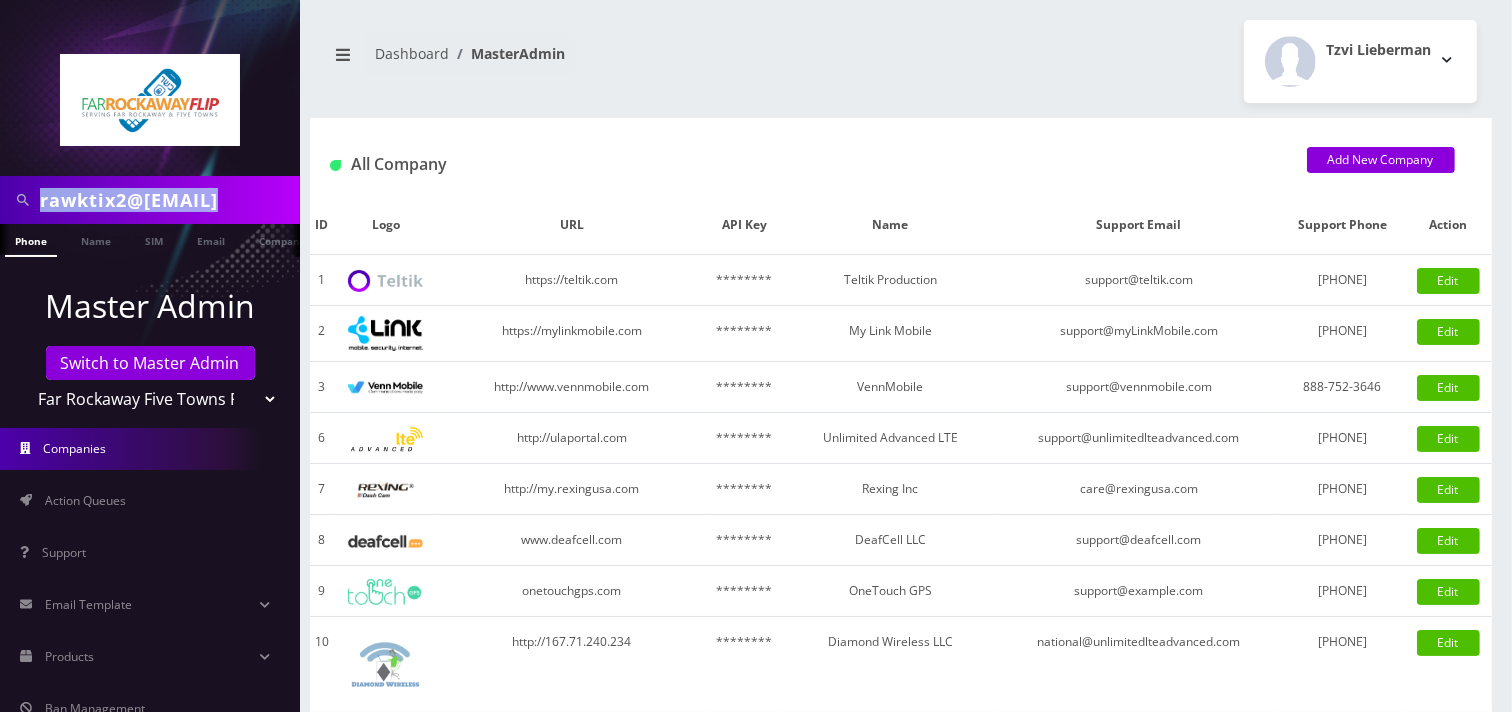 click on "rawktix2@gmail.com" at bounding box center [150, 200] 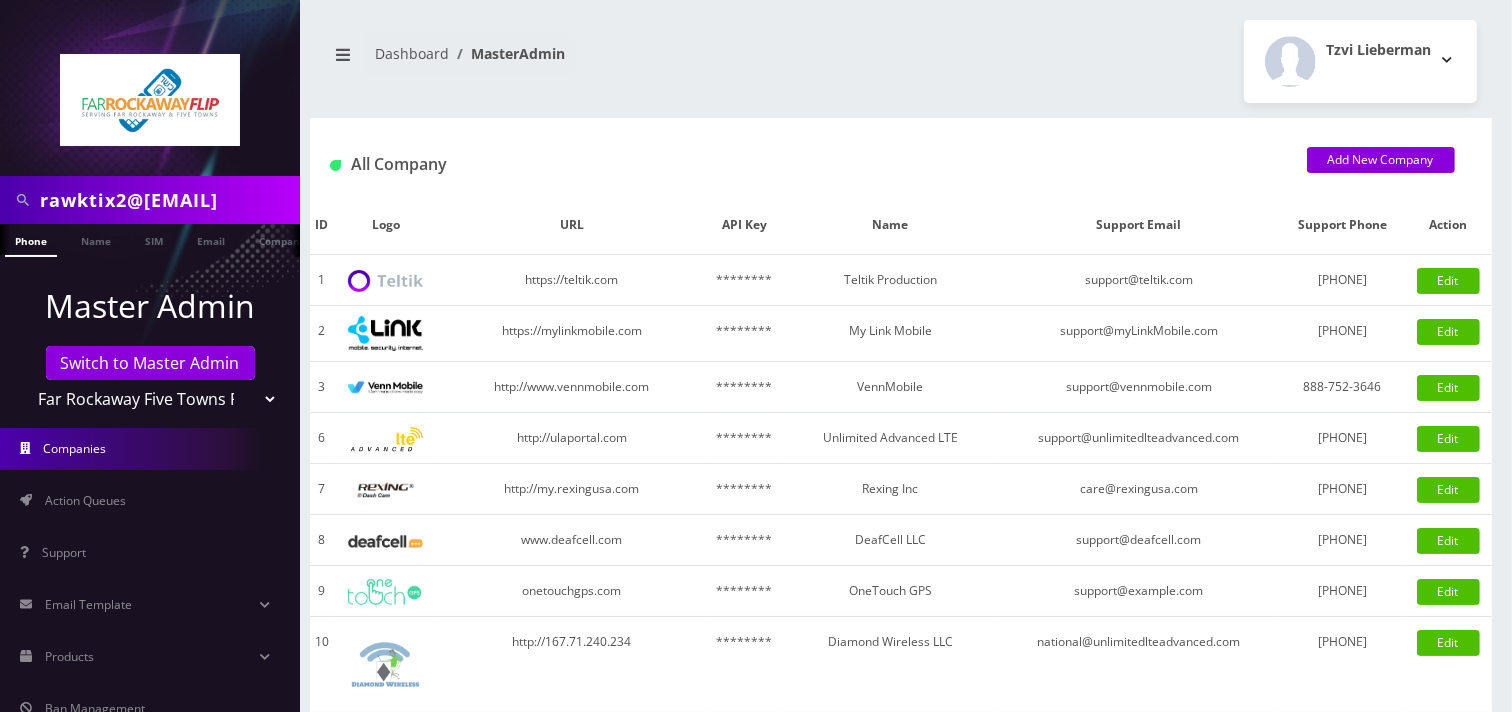 drag, startPoint x: 263, startPoint y: 203, endPoint x: 0, endPoint y: 163, distance: 266.02444 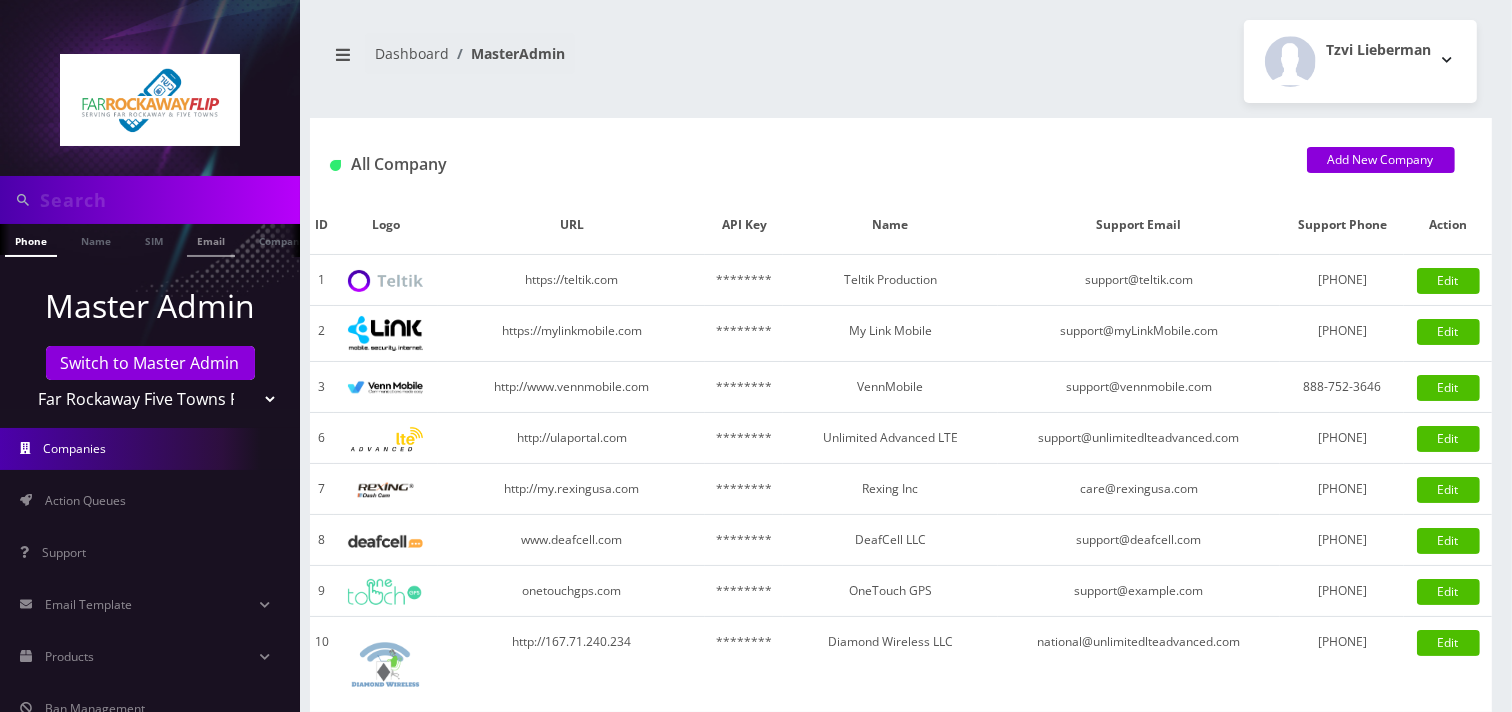paste on "[PHONE]" 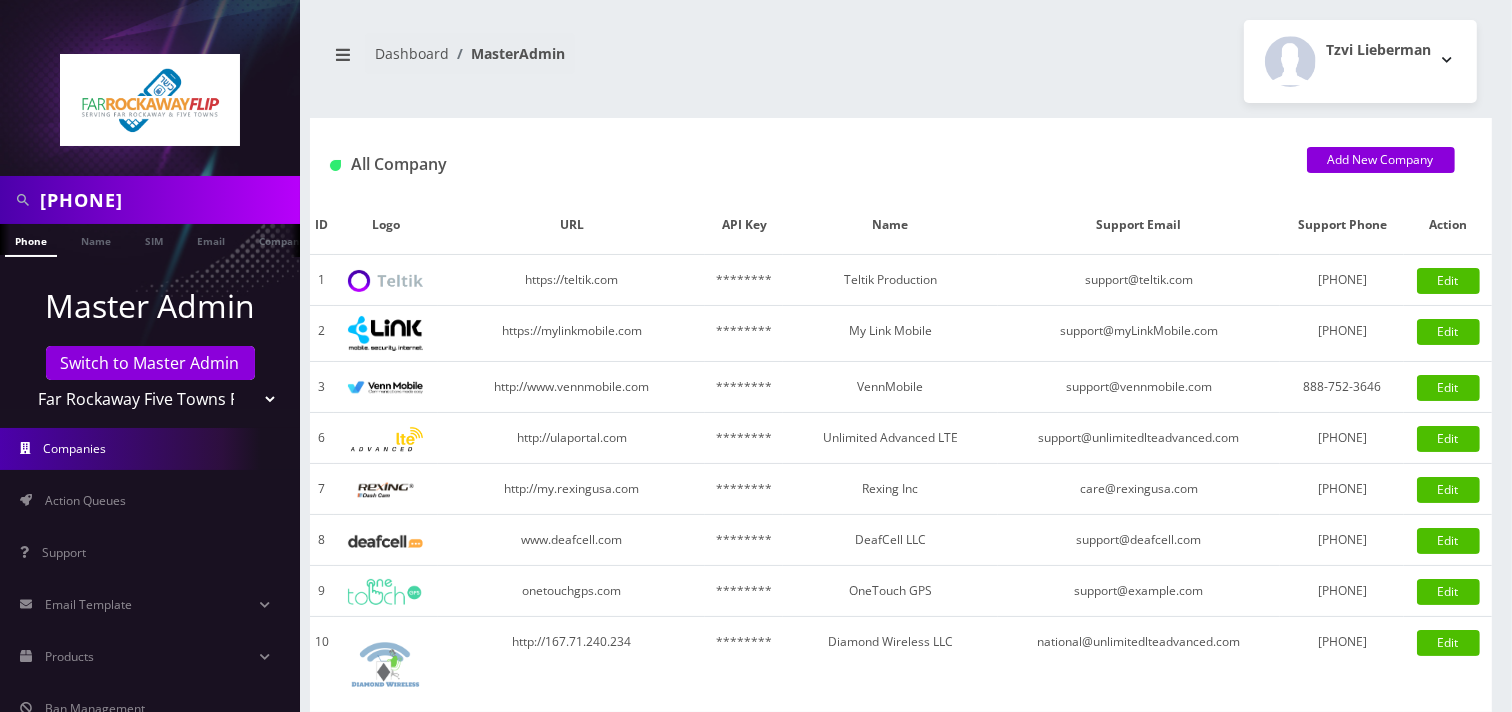 type on "[PHONE]" 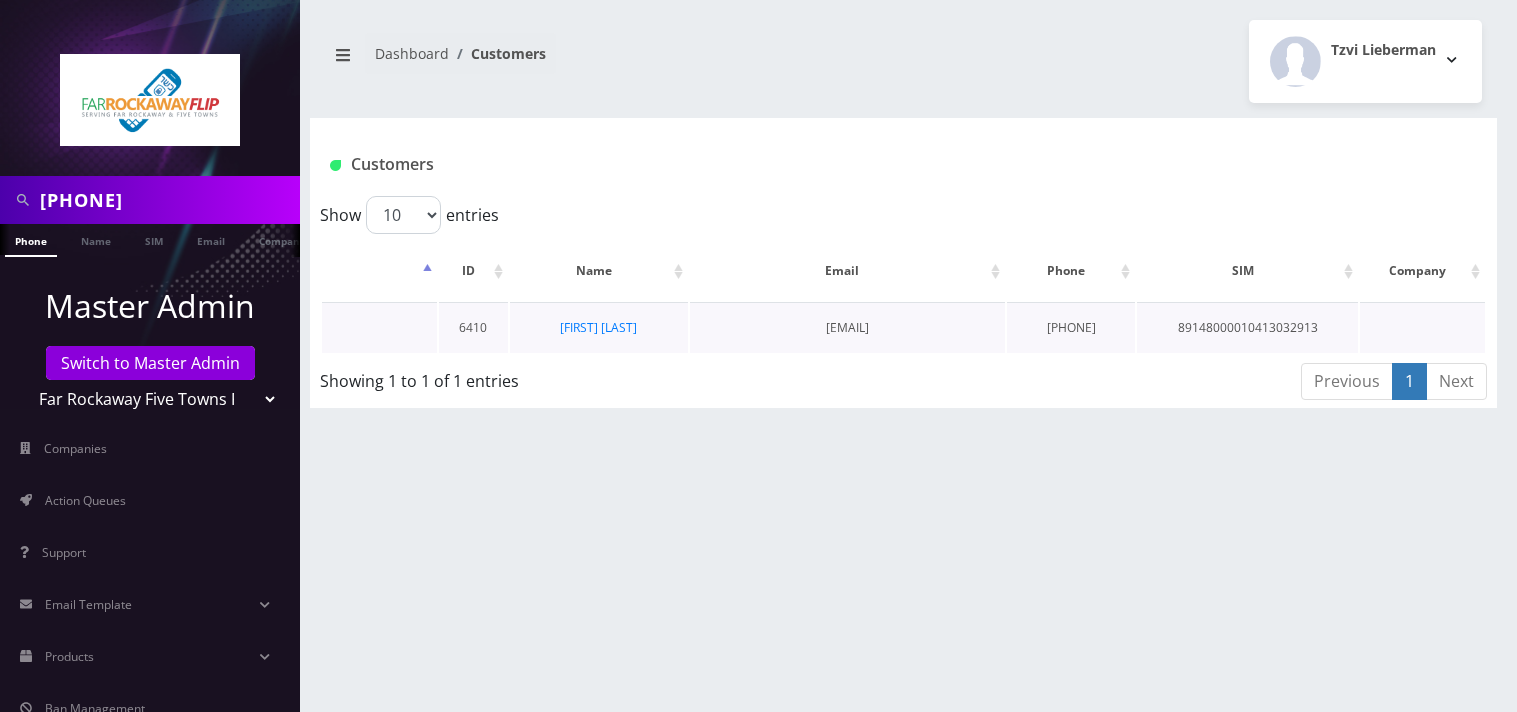 scroll, scrollTop: 0, scrollLeft: 0, axis: both 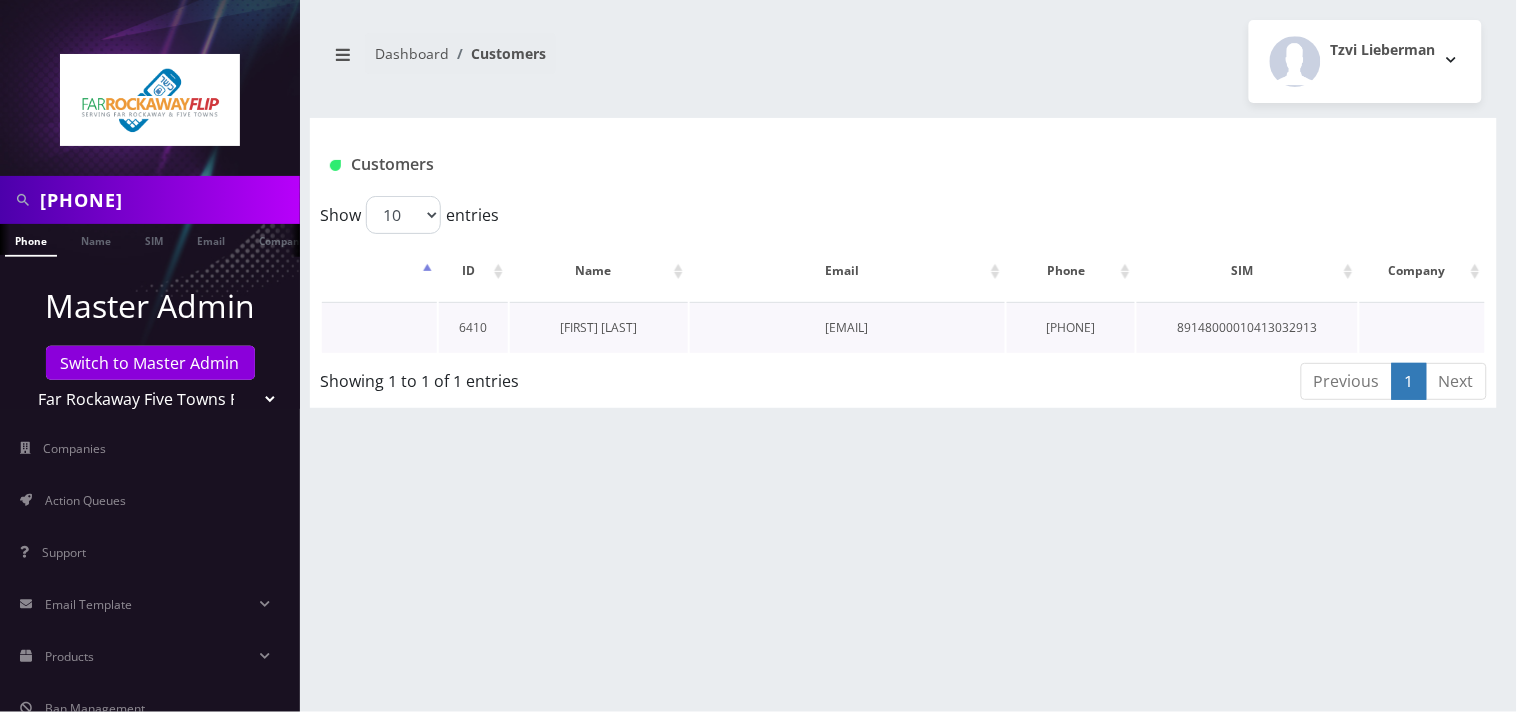 click on "[FIRST] [LAST]" at bounding box center [598, 327] 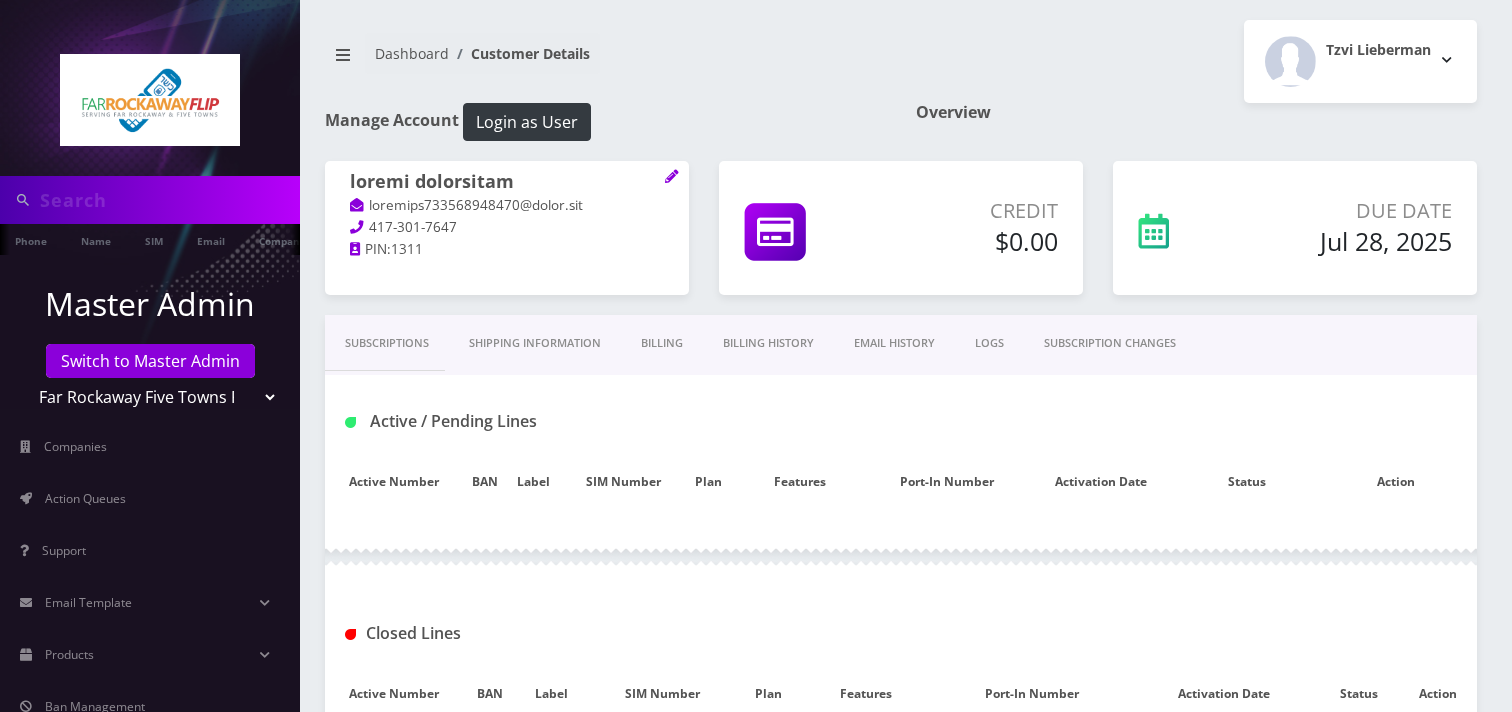 scroll, scrollTop: 0, scrollLeft: 0, axis: both 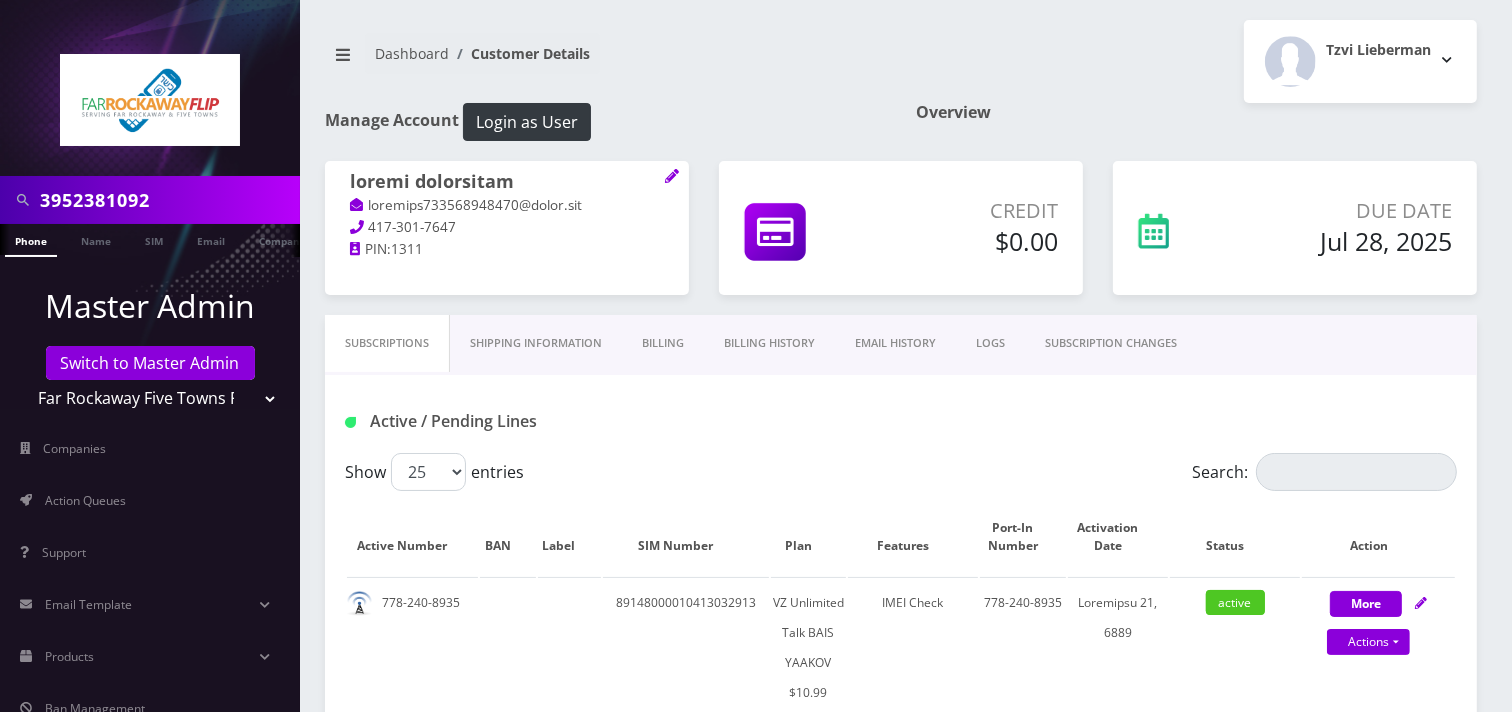 click on "SUBSCRIPTION CHANGES" at bounding box center (1111, 343) 